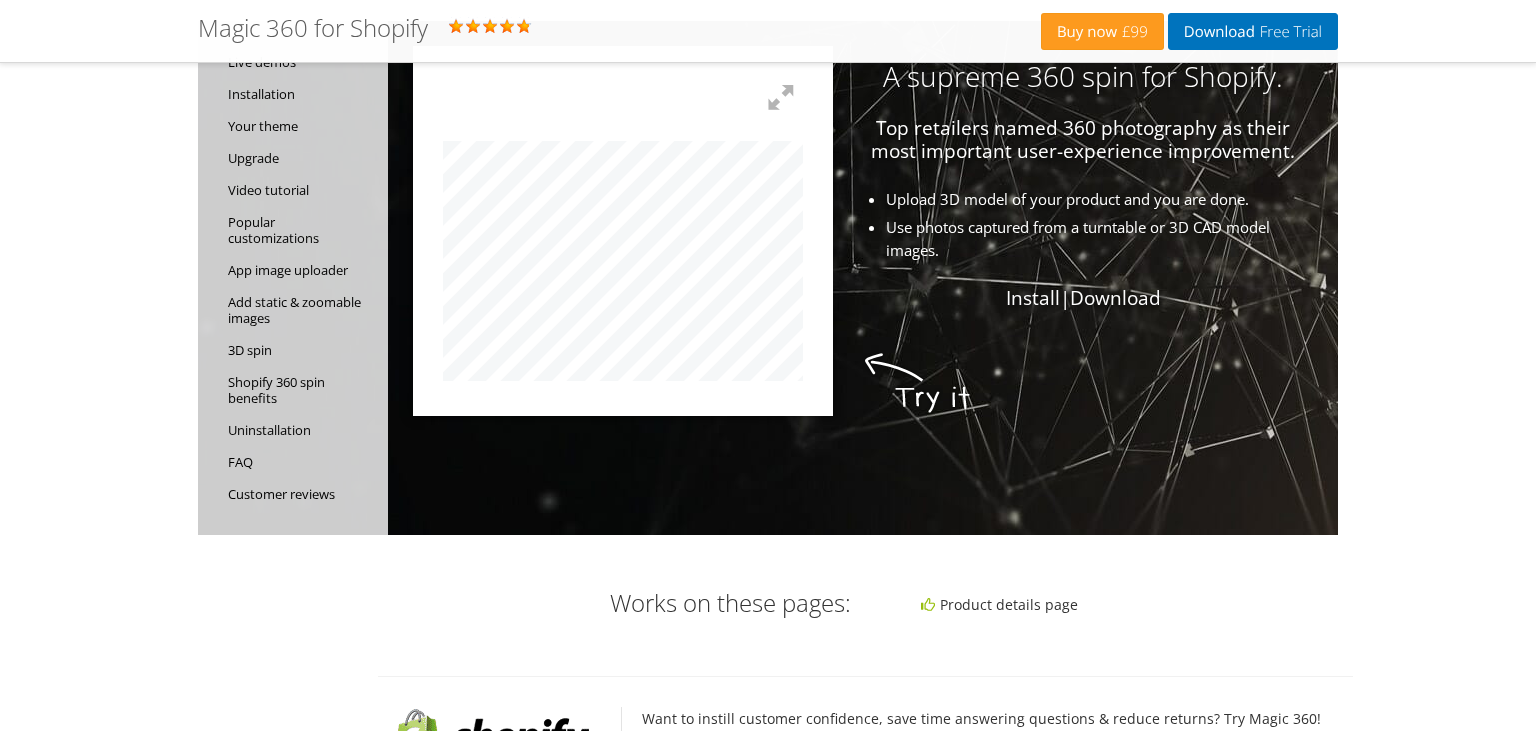 scroll, scrollTop: 0, scrollLeft: 0, axis: both 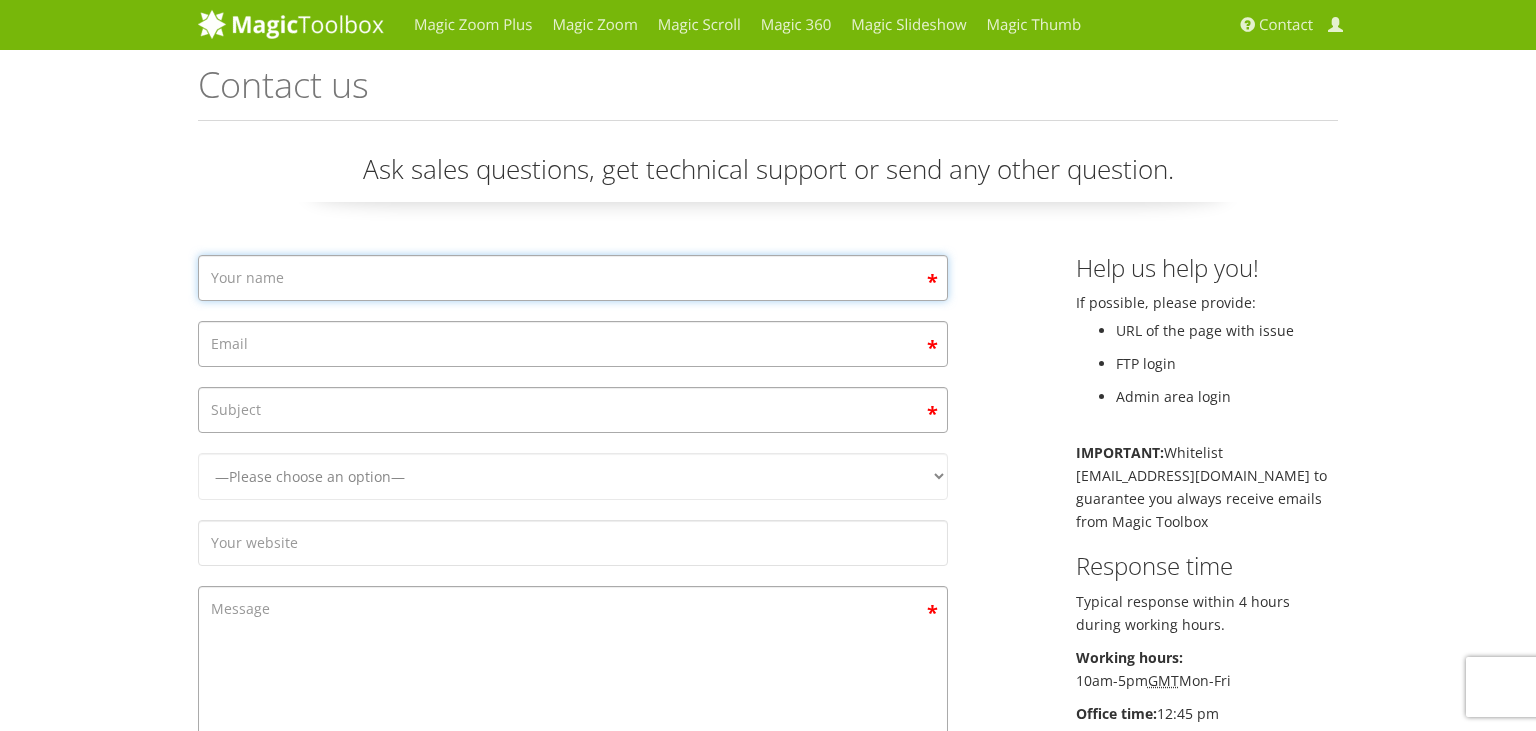 click at bounding box center (573, 278) 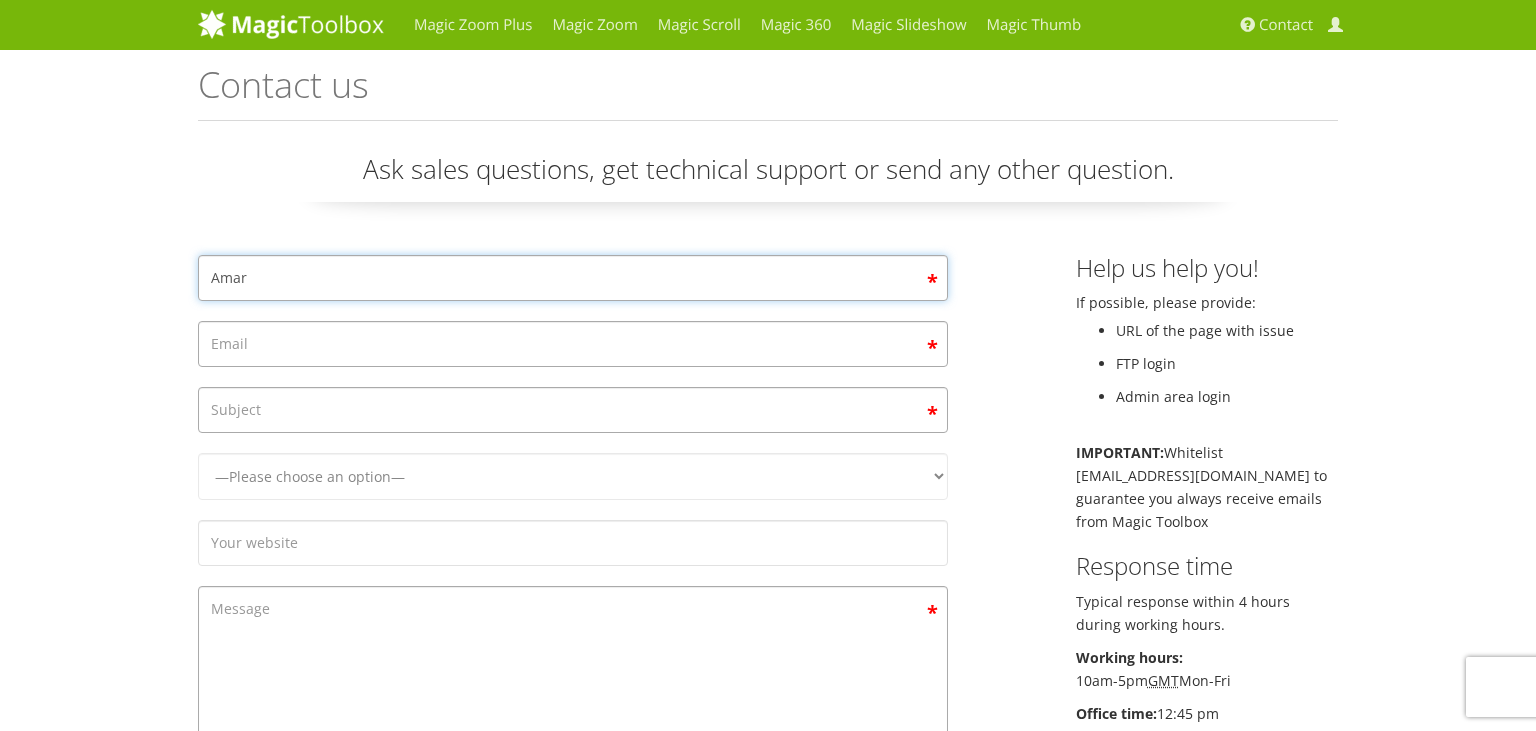 type on "Amar" 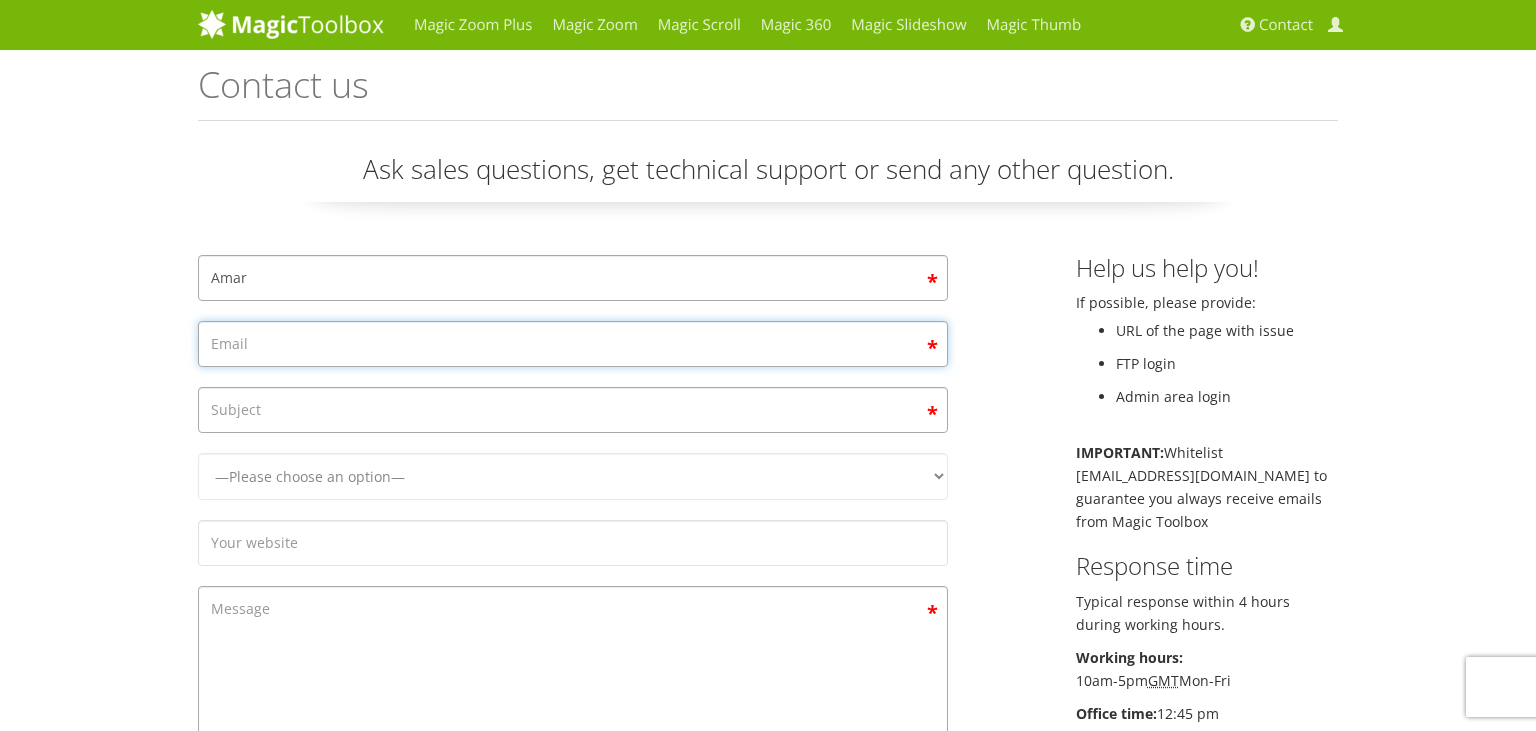 click at bounding box center (573, 344) 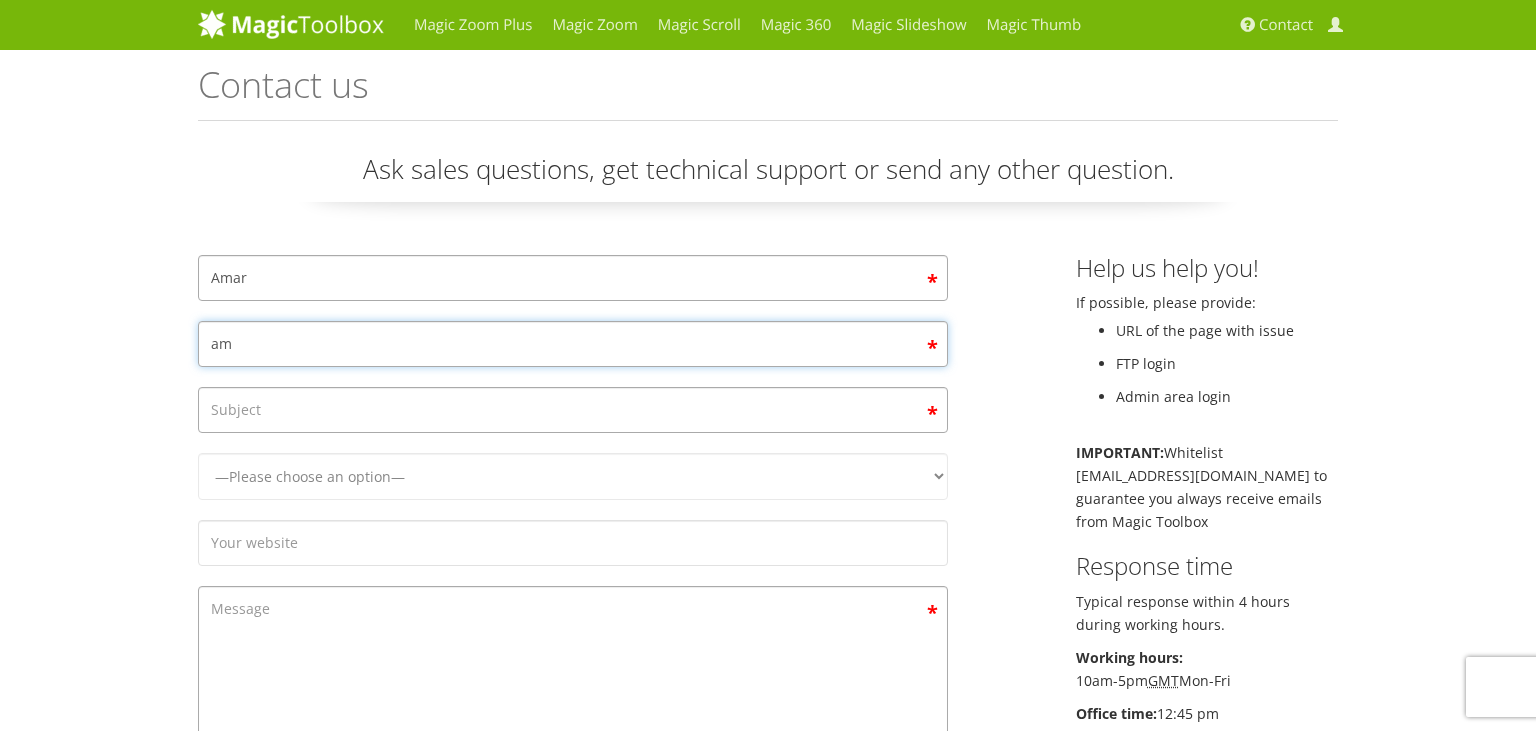 type on "a" 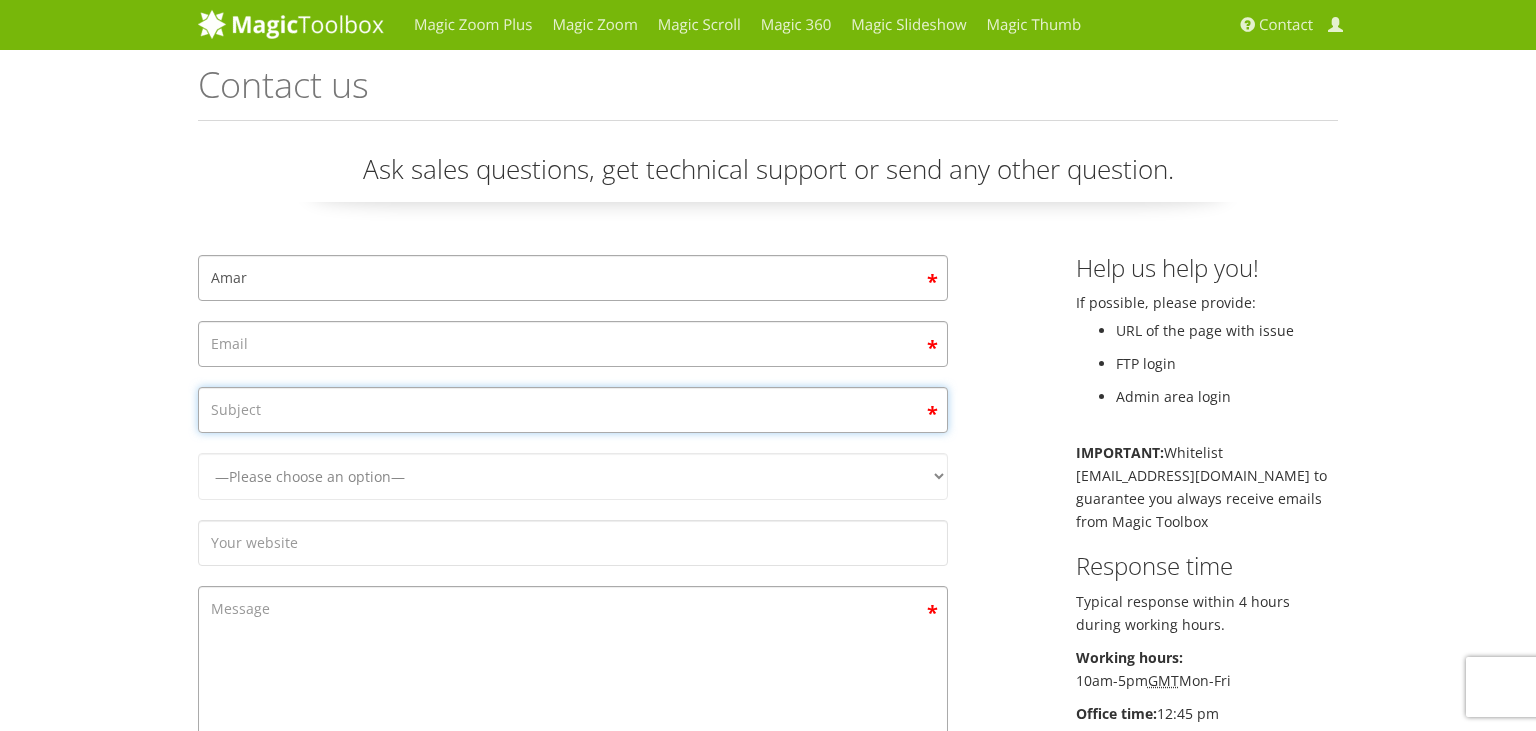 click at bounding box center (573, 410) 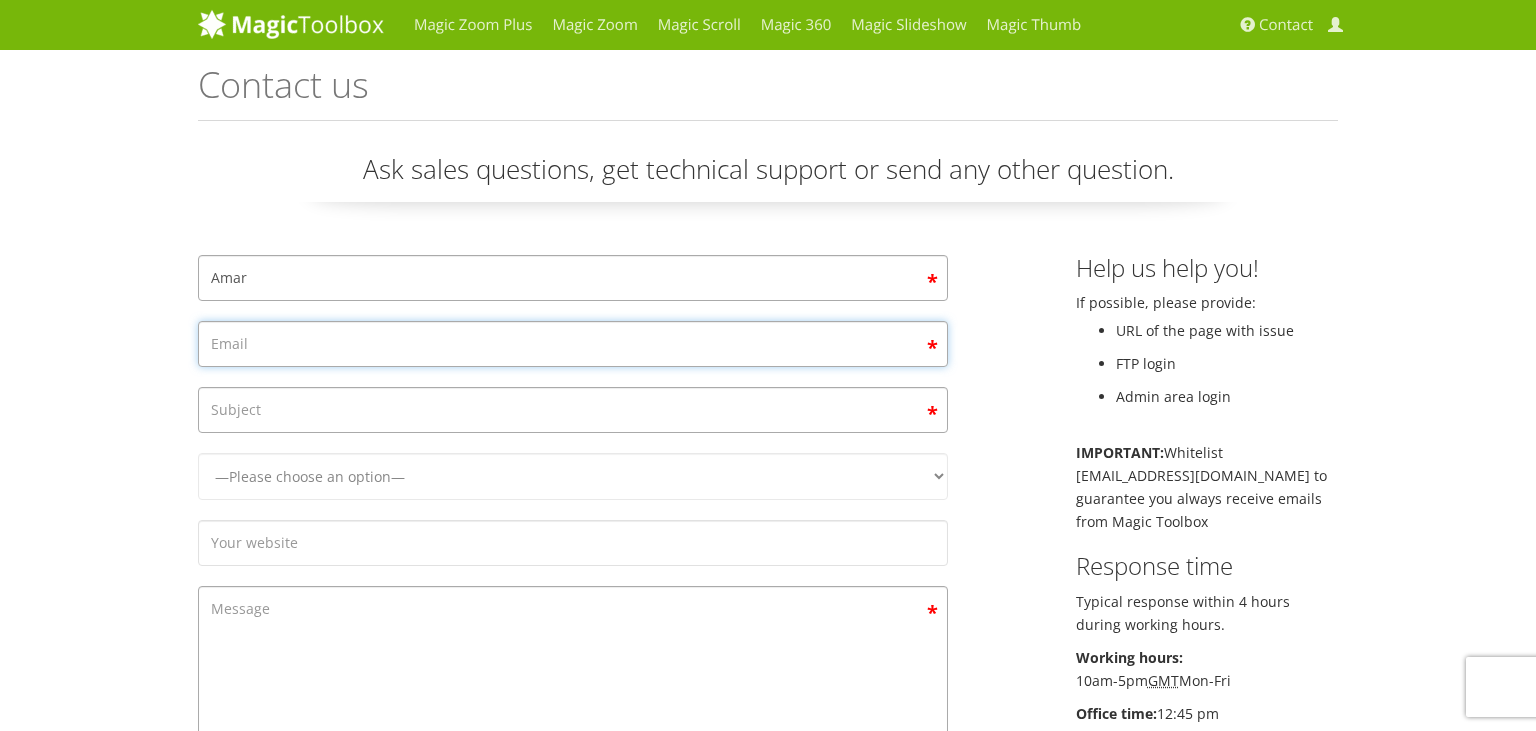 click at bounding box center [573, 344] 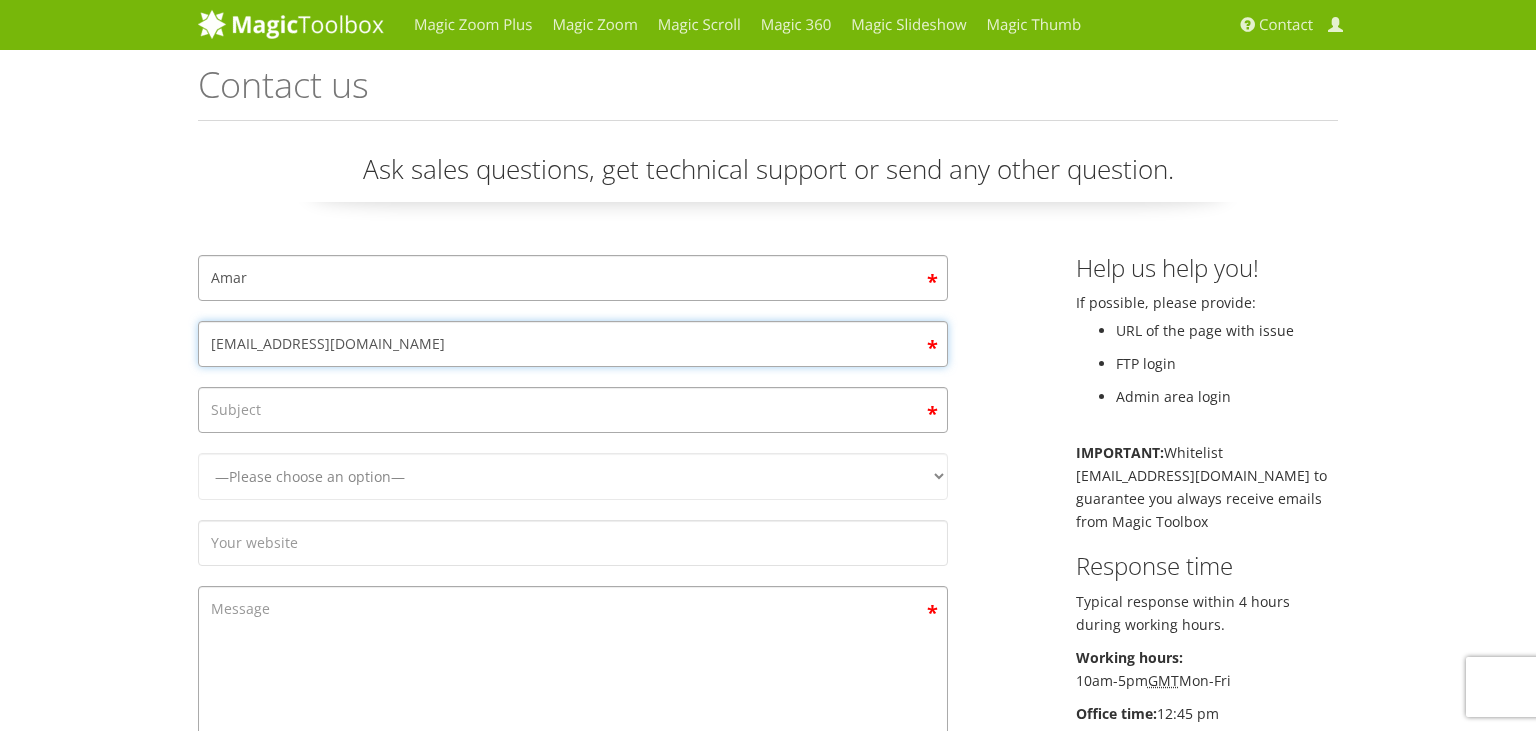 type on "turakhiaoptics@gmail.com" 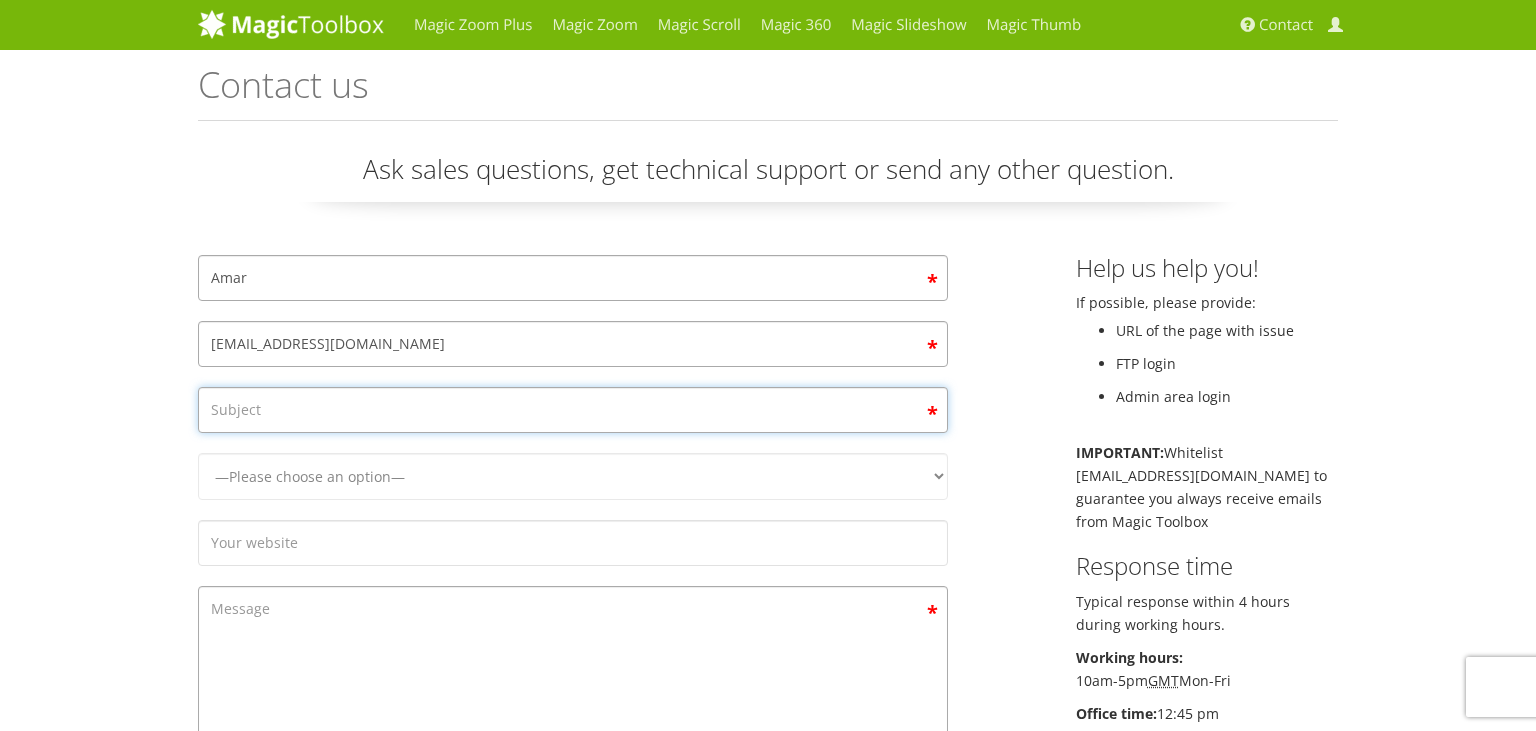 click at bounding box center (573, 410) 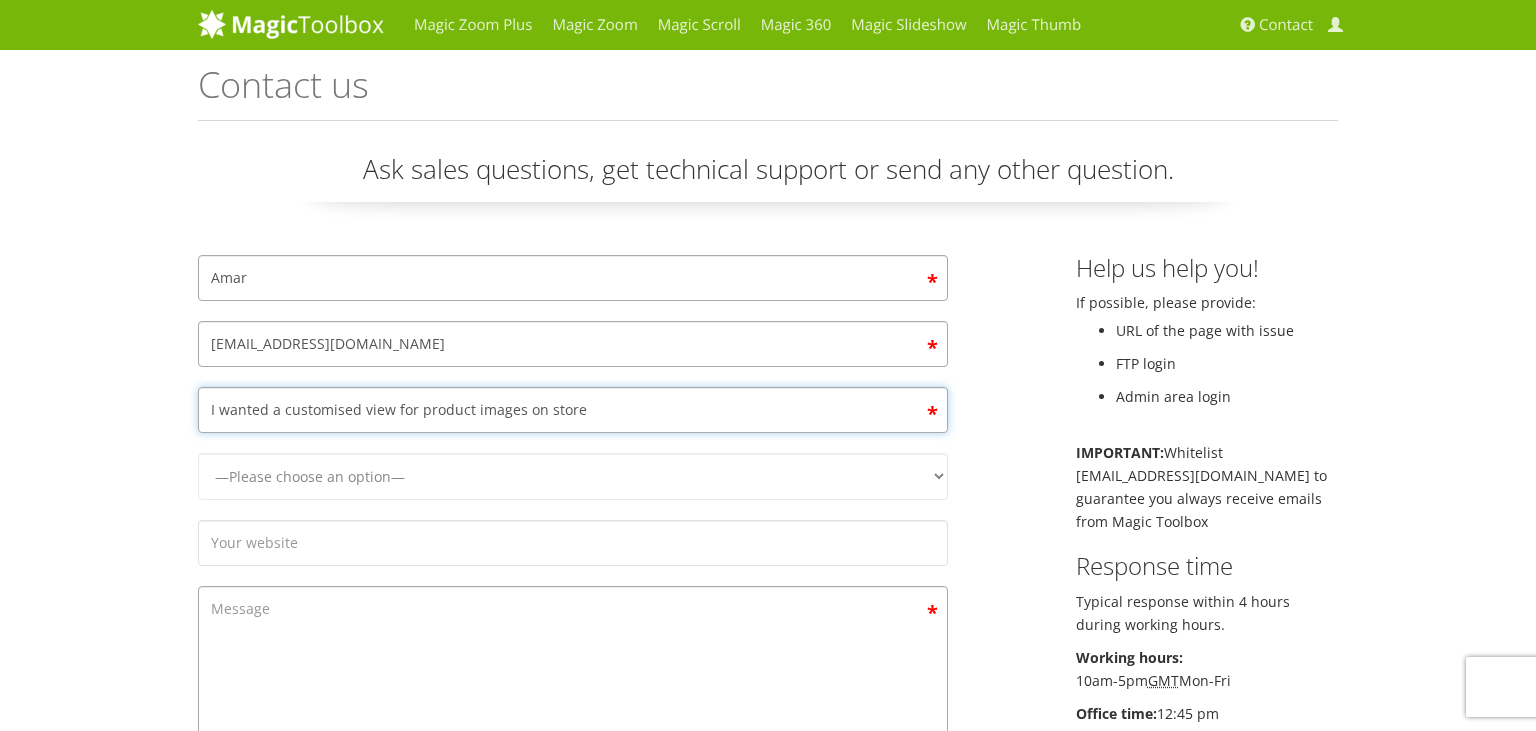 type on "I wanted a customised view for product images on store" 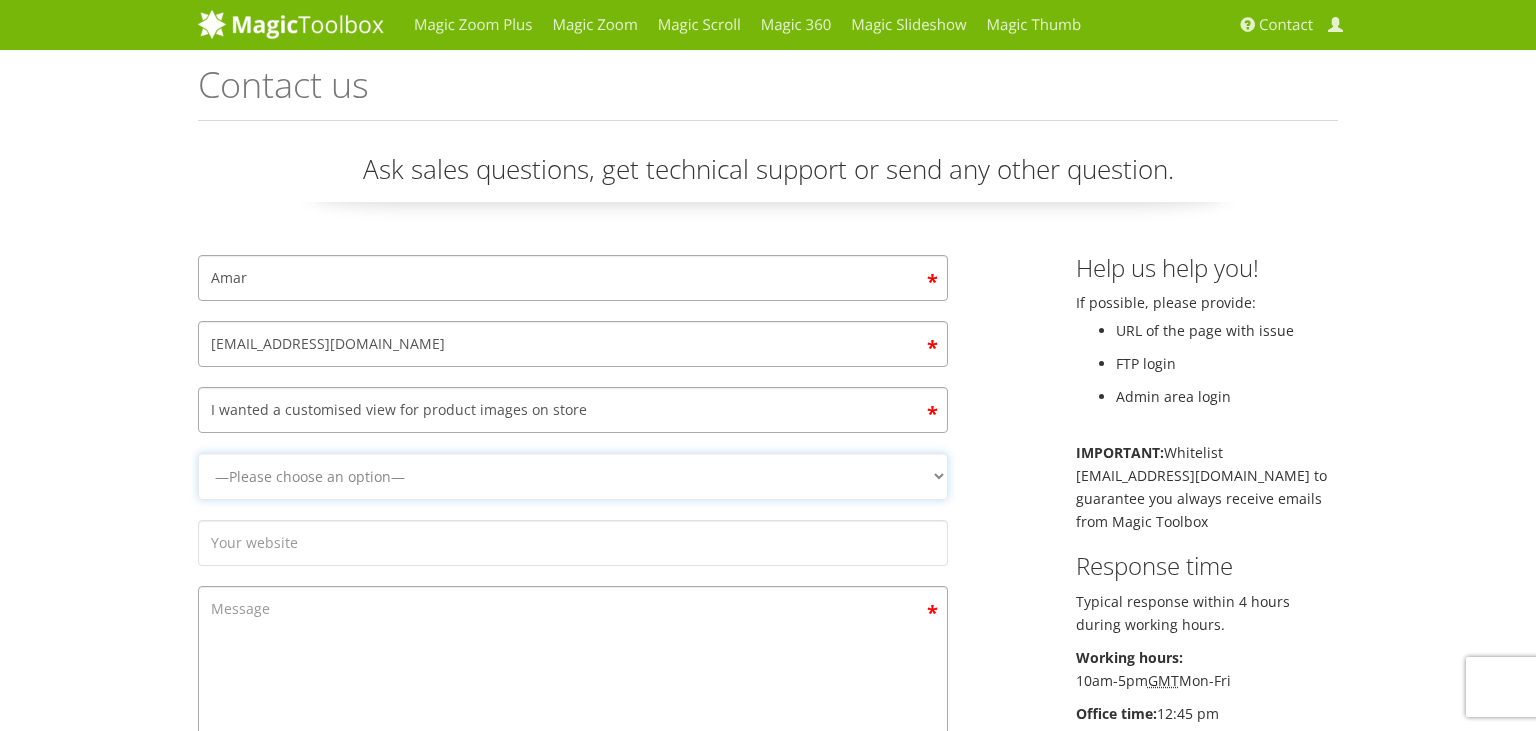 click on "—Please choose an option— Magic Zoom Magic Zoom Plus Magic Thumb Magic Slideshow Magic Scroll Magic 360" at bounding box center [573, 476] 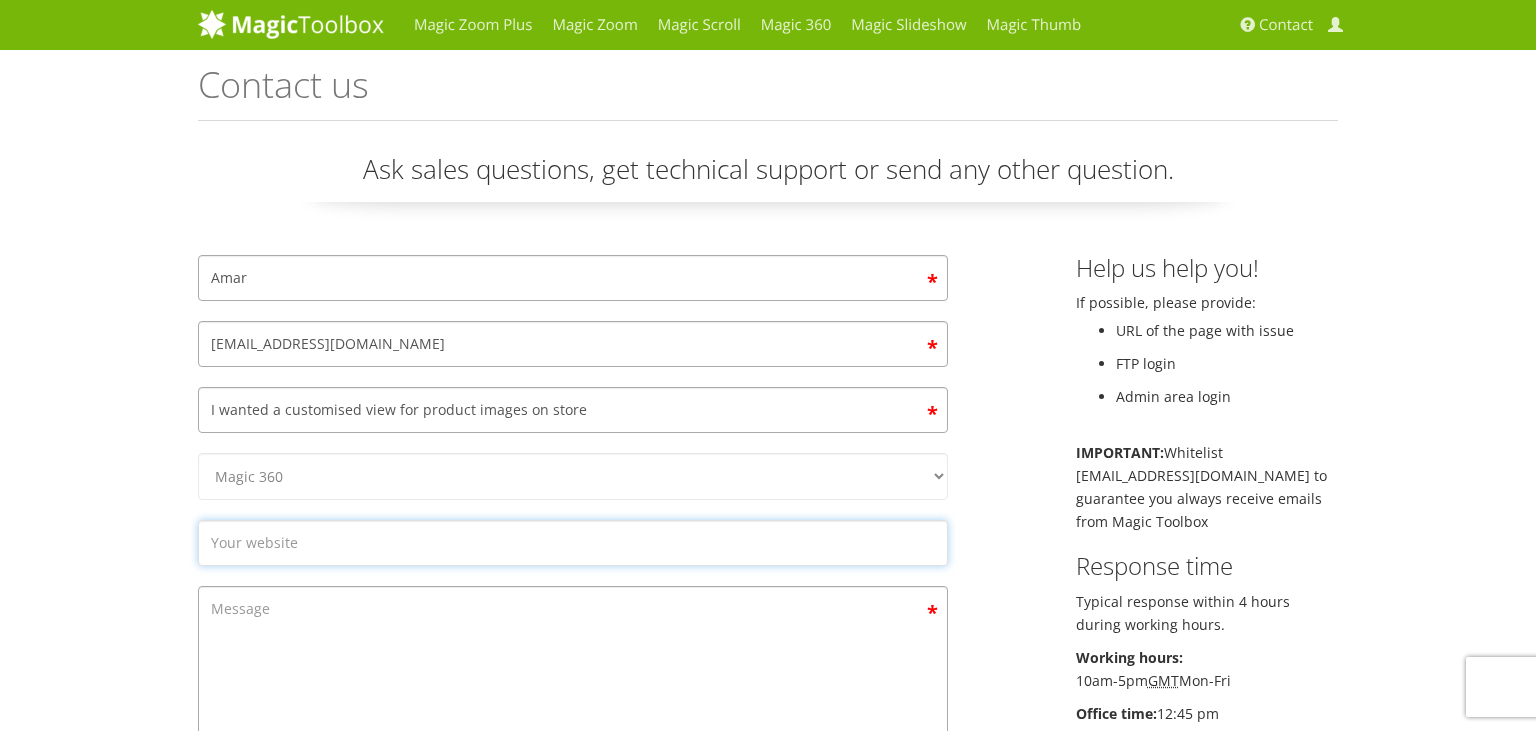 click at bounding box center (573, 543) 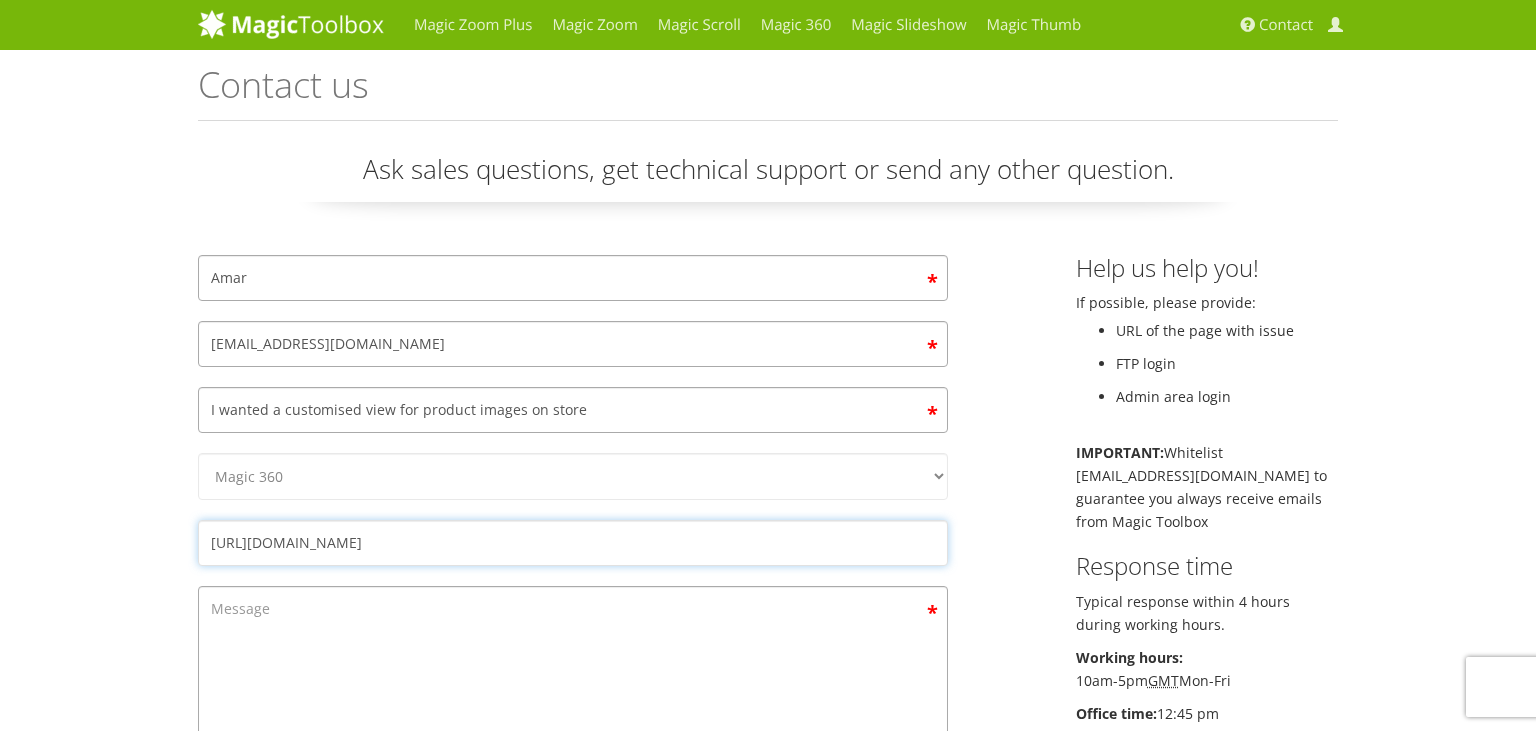 type on "https://turakhiaoptics.com" 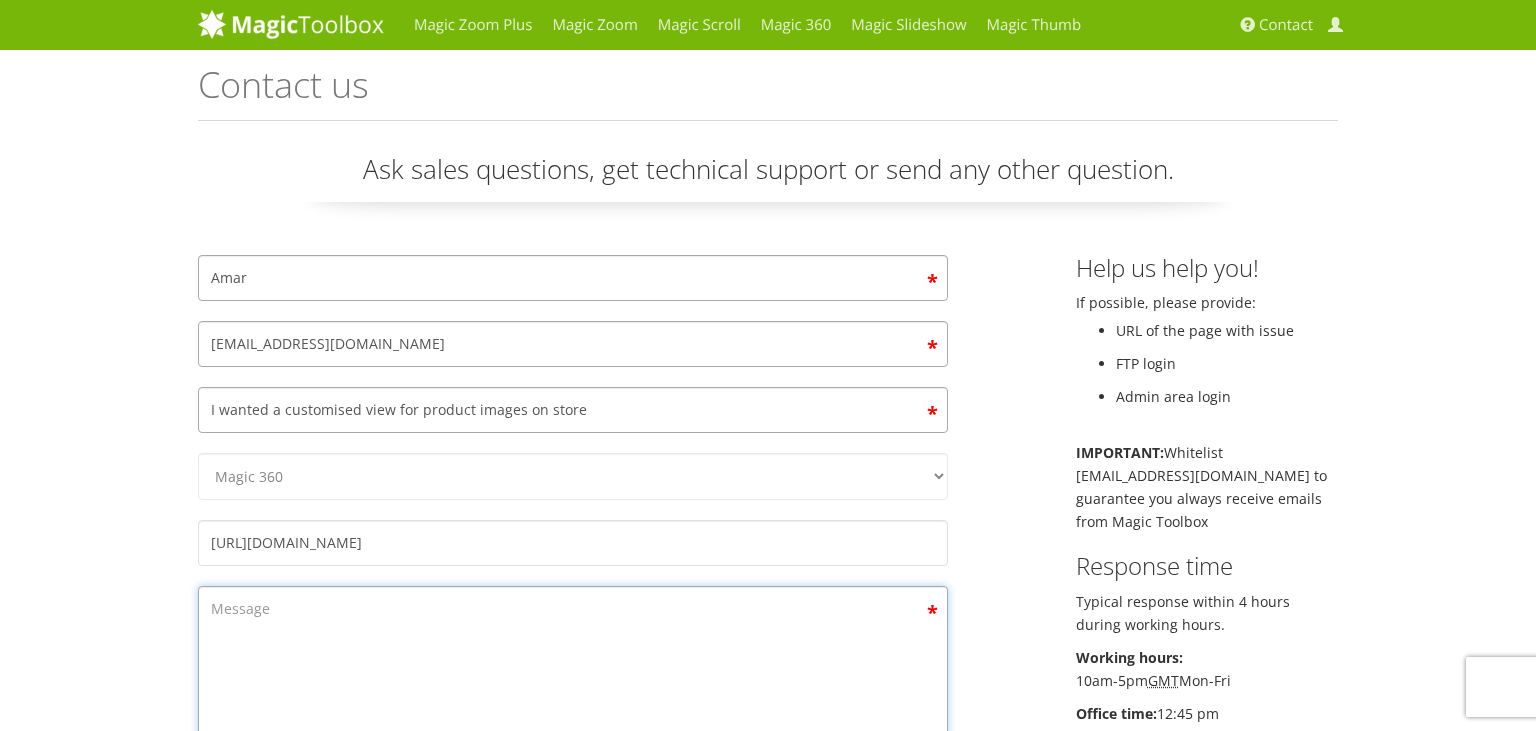 click at bounding box center (573, 699) 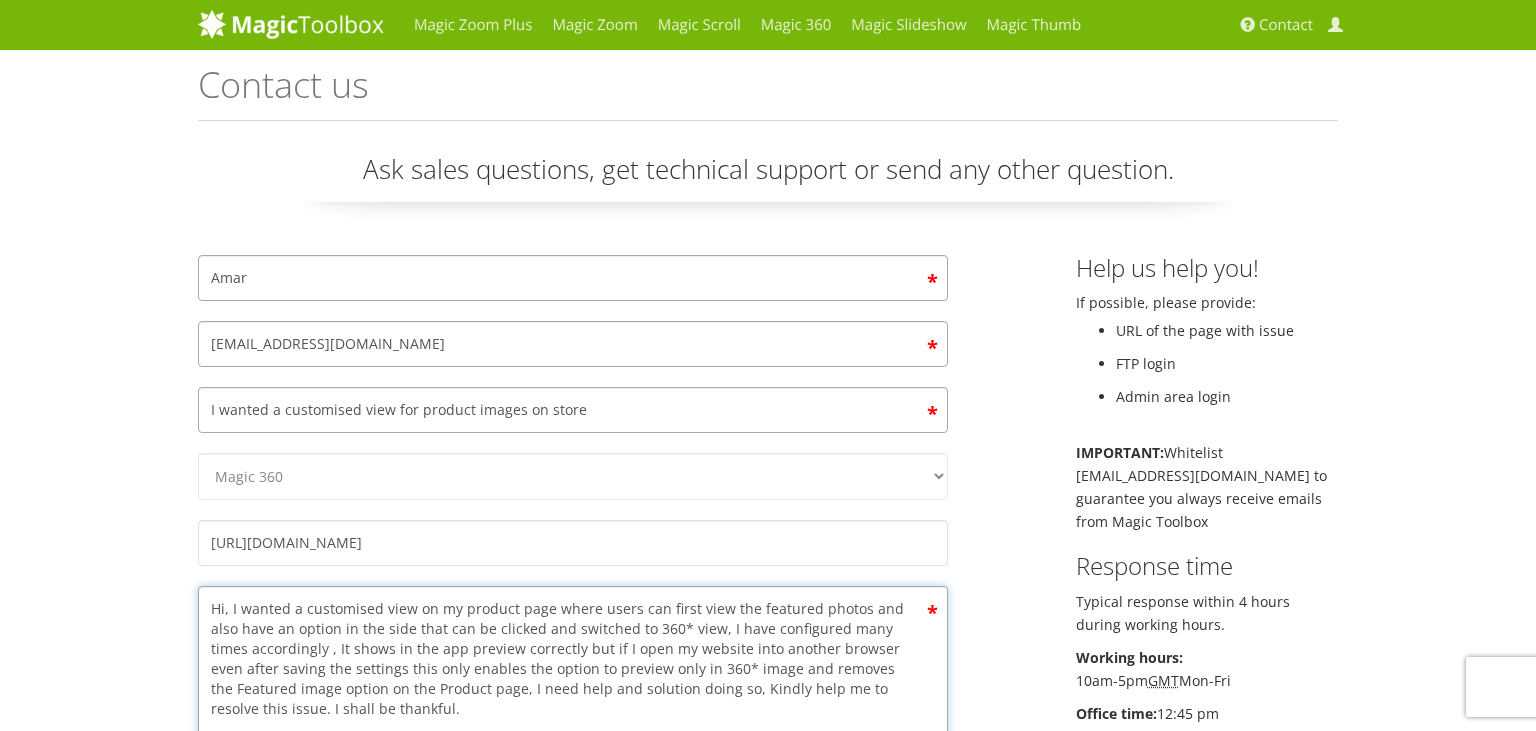 scroll, scrollTop: 3, scrollLeft: 0, axis: vertical 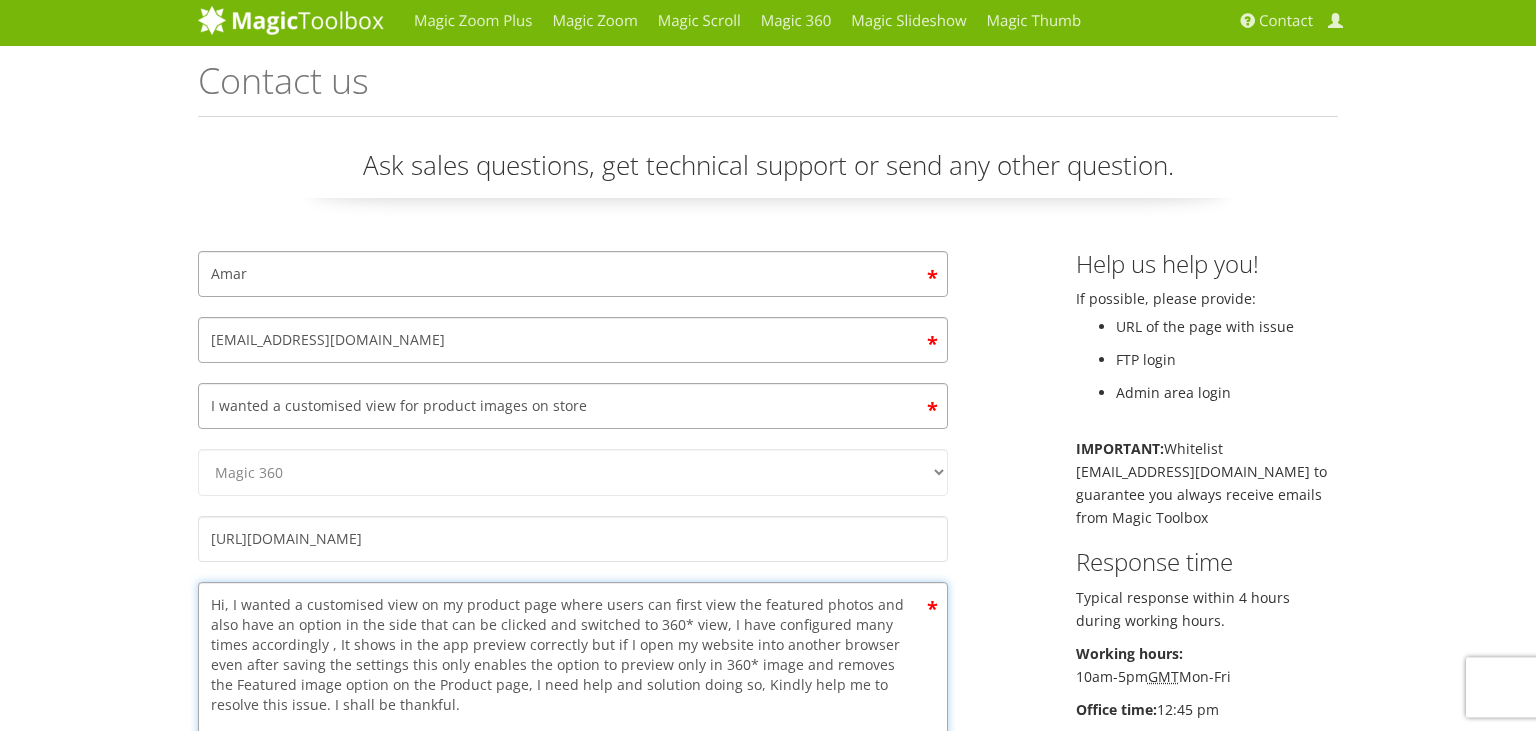 click on "Hi, I wanted a customised view on my product page where users can first view the featured photos and also have an option in the side that can be clicked and switched to 360* view, I have configured many times accordingly , It shows in the app preview correctly but if I open my website into another browser even after saving the settings this only enables the option to preview only in 360* image and removes the Featured image option on the Product page, I need help and solution doing so, Kindly help me to resolve this issue. I shall be thankful." at bounding box center (573, 695) 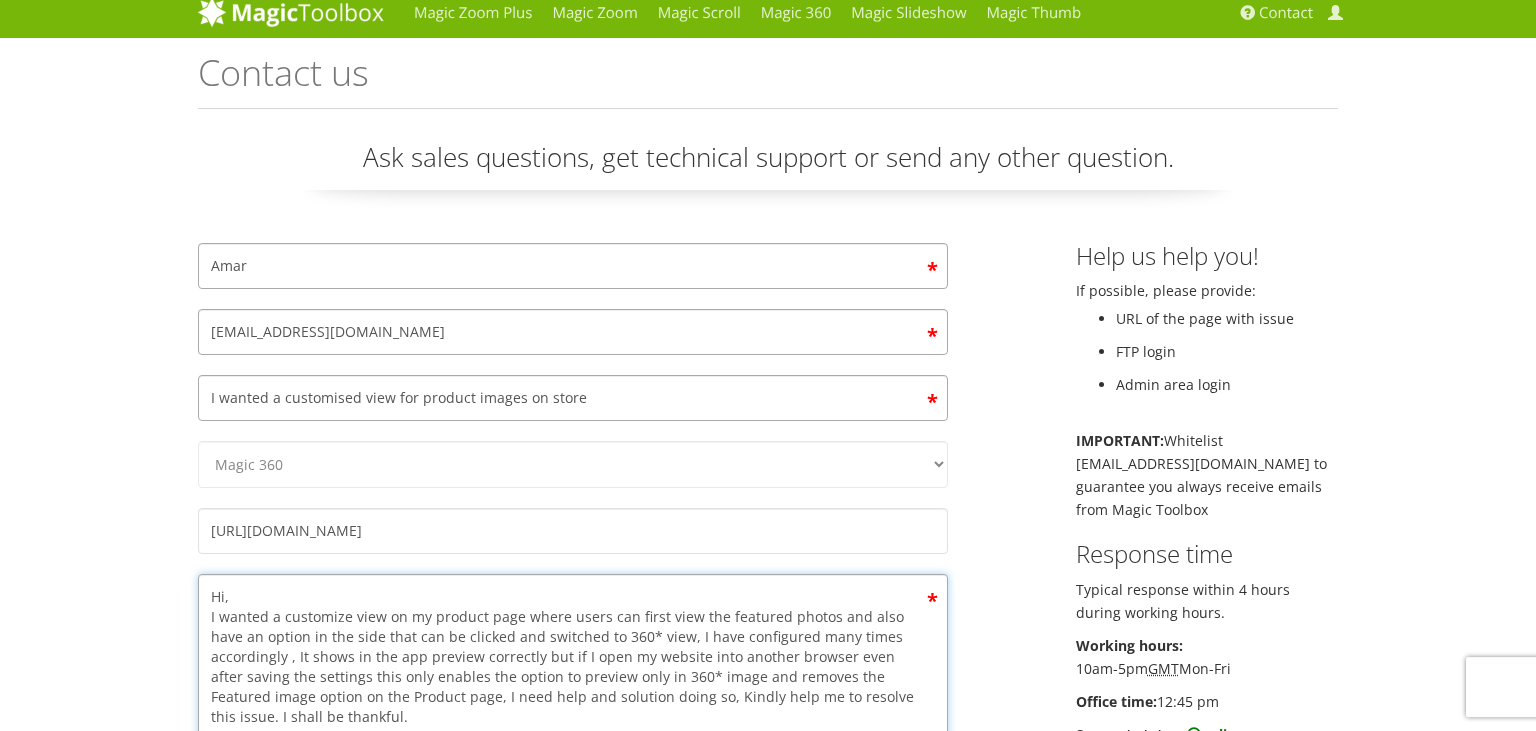 scroll, scrollTop: 426, scrollLeft: 0, axis: vertical 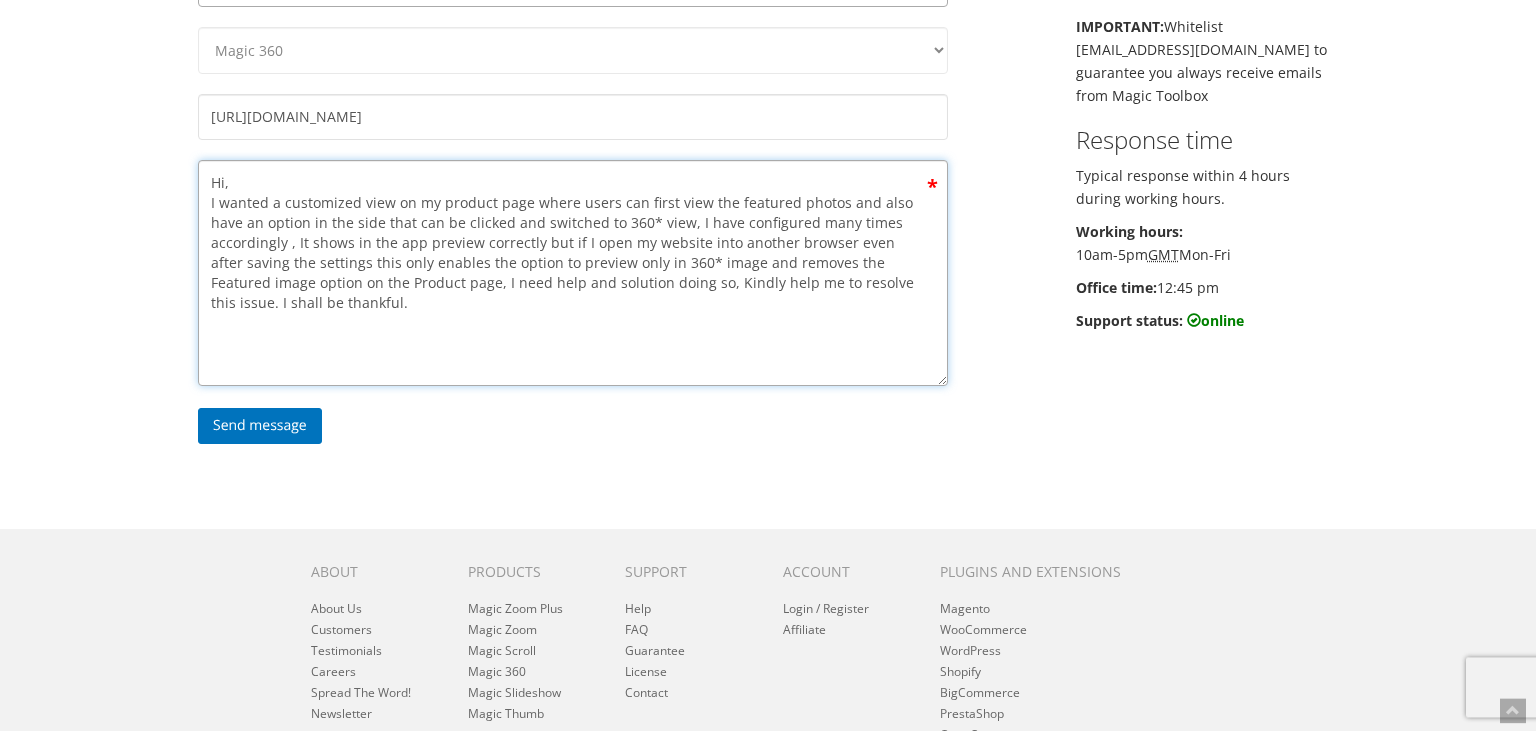 click on "Hi,
I wanted a customized view on my product page where users can first view the featured photos and also have an option in the side that can be clicked and switched to 360* view, I have configured many times accordingly , It shows in the app preview correctly but if I open my website into another browser even after saving the settings this only enables the option to preview only in 360* image and removes the Featured image option on the Product page, I need help and solution doing so, Kindly help me to resolve this issue. I shall be thankful." at bounding box center (573, 273) 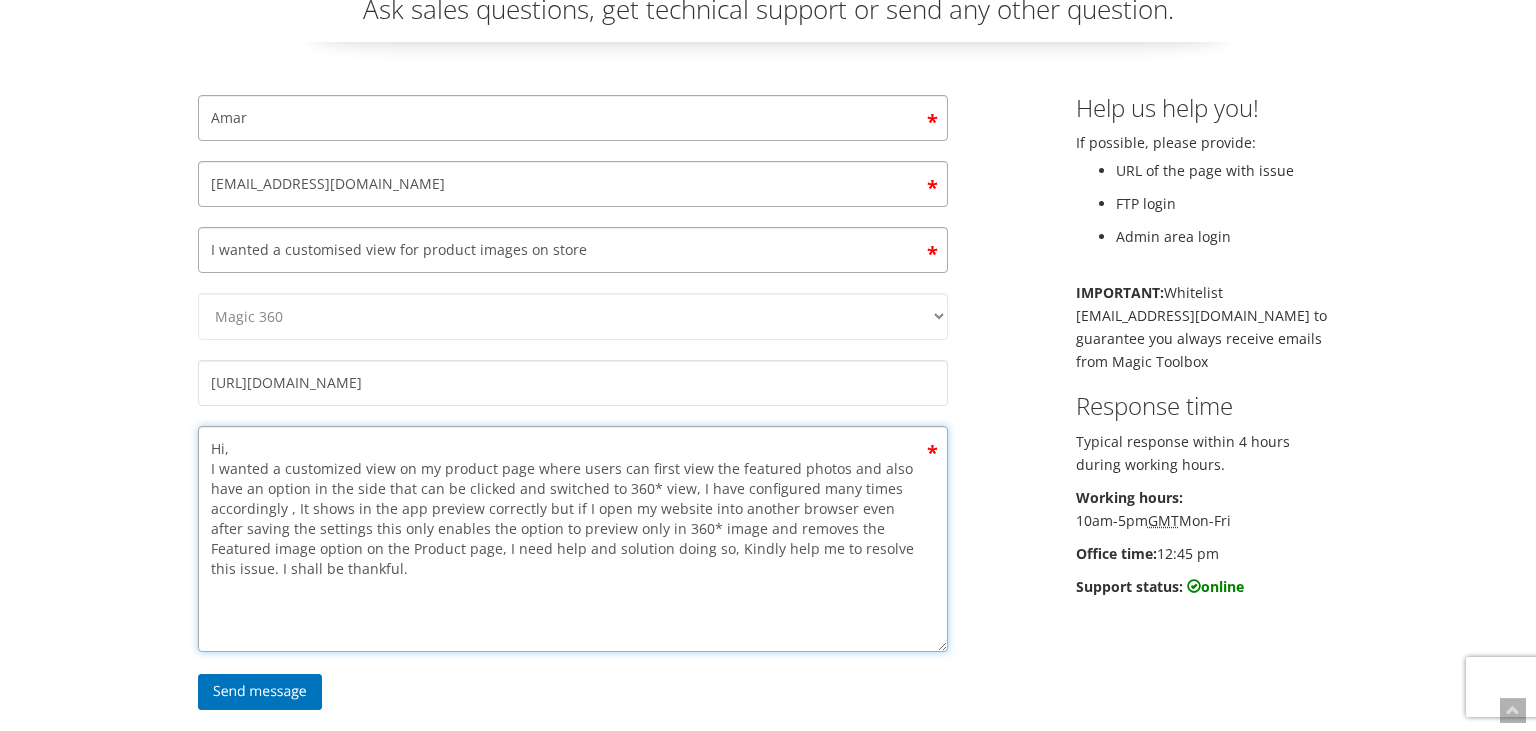 scroll, scrollTop: 108, scrollLeft: 0, axis: vertical 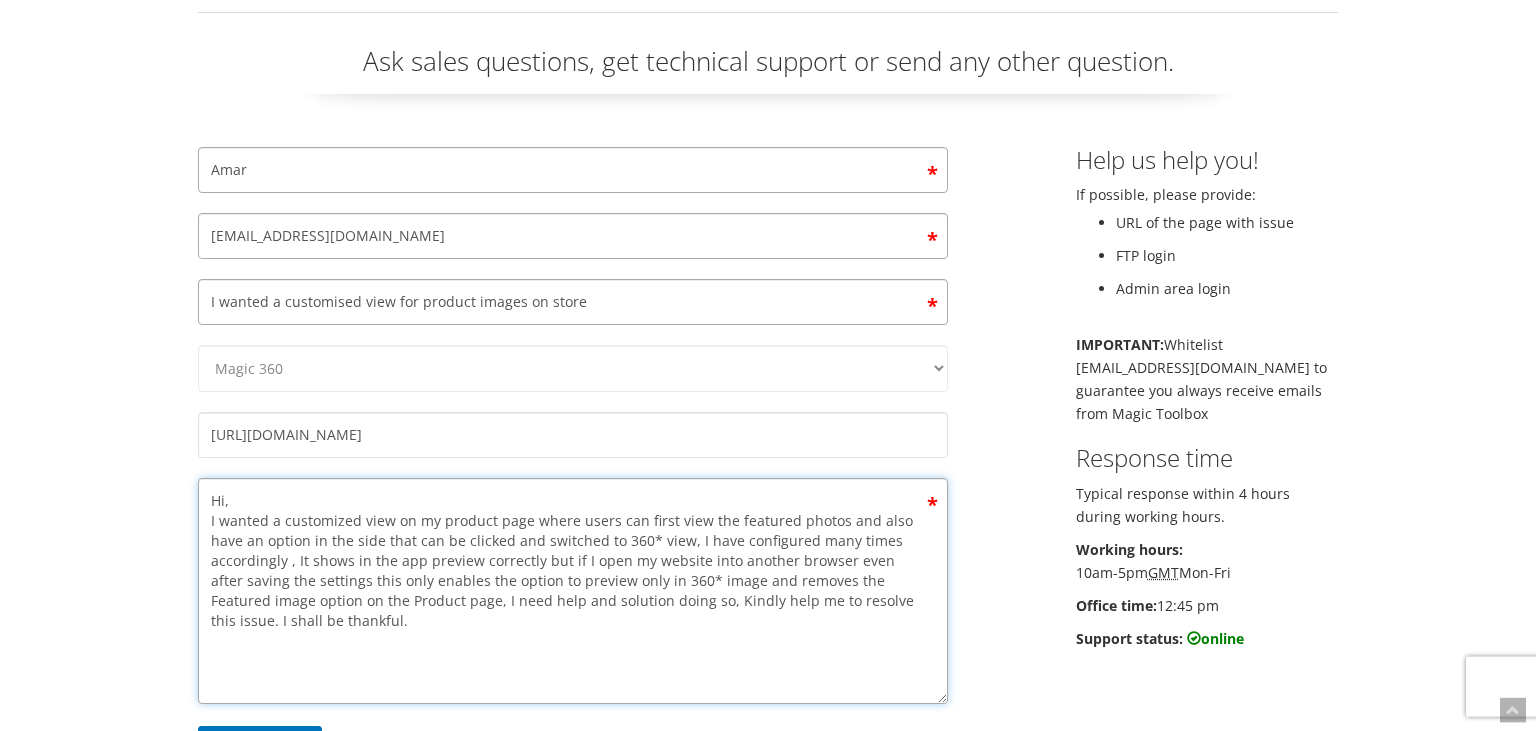 drag, startPoint x: 336, startPoint y: 628, endPoint x: 190, endPoint y: 489, distance: 201.58621 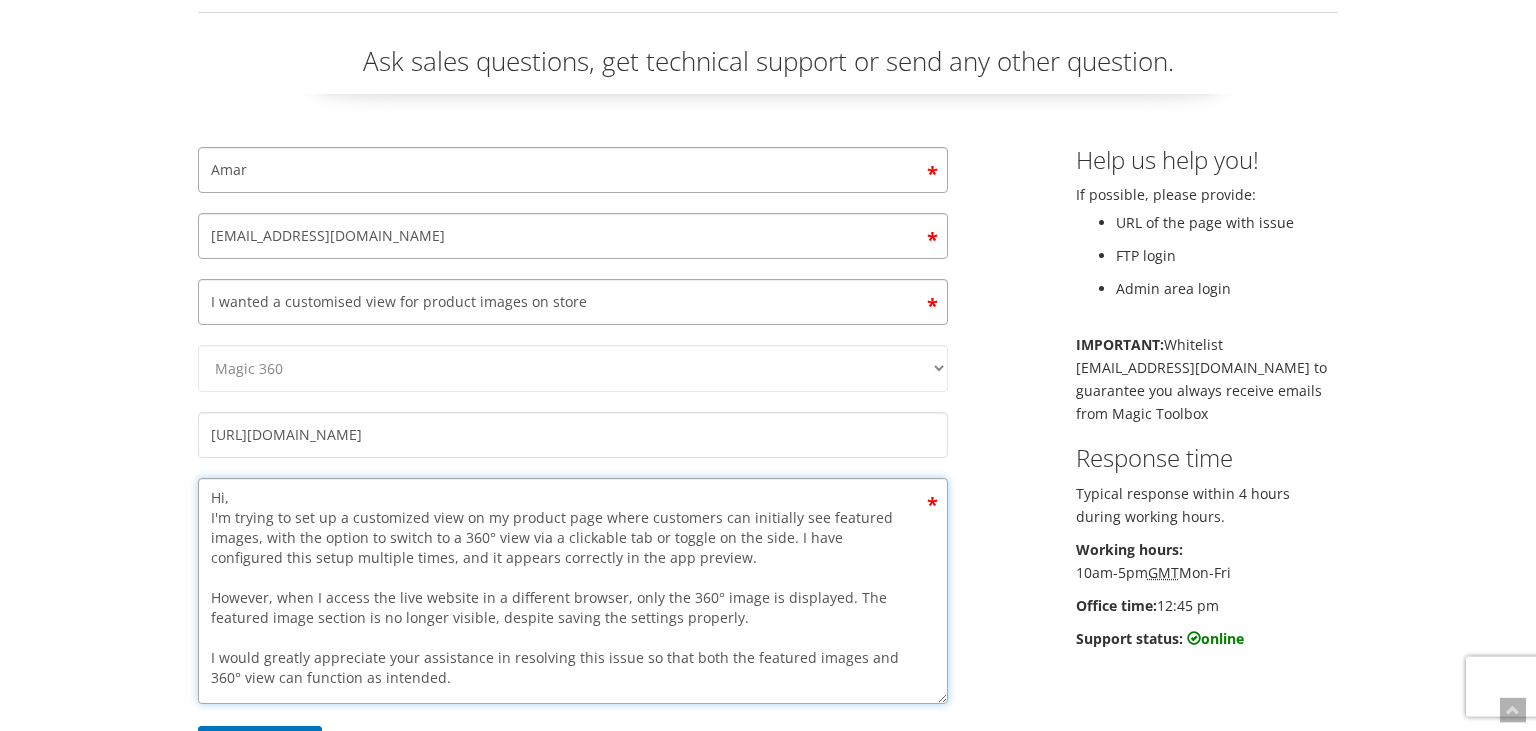 scroll, scrollTop: 0, scrollLeft: 0, axis: both 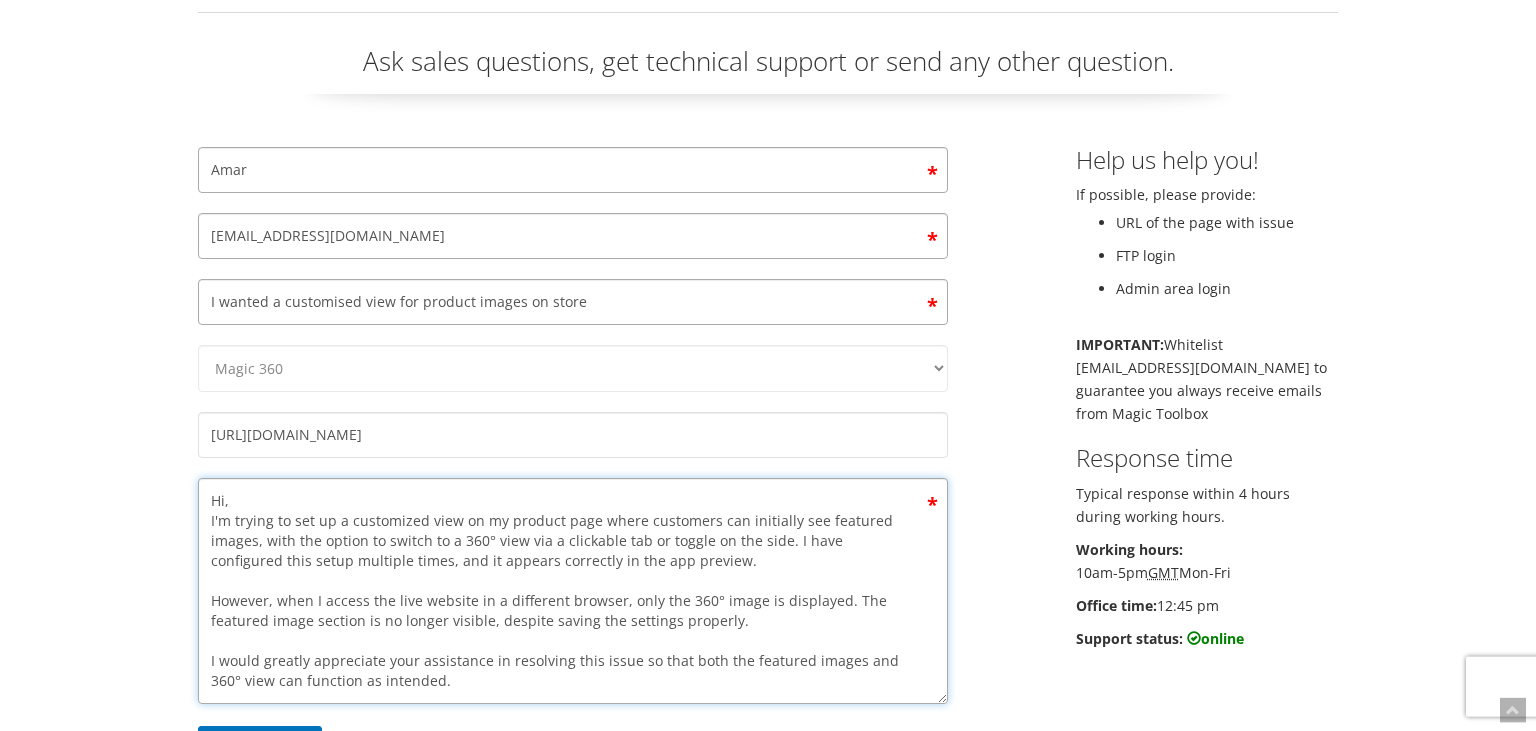 click on "Hi,
I'm trying to set up a customized view on my product page where customers can initially see featured images, with the option to switch to a 360° view via a clickable tab or toggle on the side. I have configured this setup multiple times, and it appears correctly in the app preview.
However, when I access the live website in a different browser, only the 360° image is displayed. The featured image section is no longer visible, despite saving the settings properly.
I would greatly appreciate your assistance in resolving this issue so that both the featured images and 360° view can function as intended.
Thank you in advance for your support." at bounding box center (573, 591) 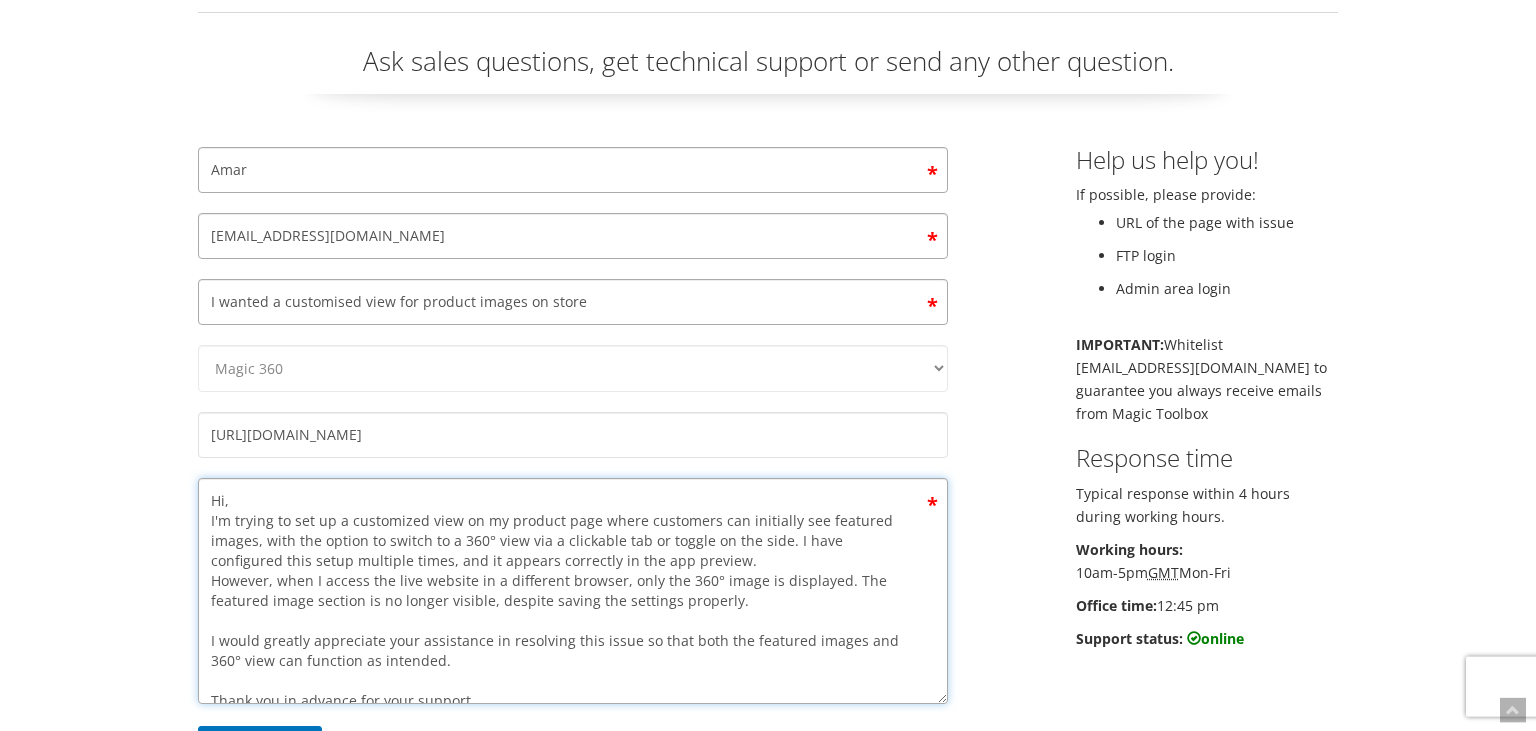 click on "Hi,
I'm trying to set up a customized view on my product page where customers can initially see featured images, with the option to switch to a 360° view via a clickable tab or toggle on the side. I have configured this setup multiple times, and it appears correctly in the app preview.
However, when I access the live website in a different browser, only the 360° image is displayed. The featured image section is no longer visible, despite saving the settings properly.
I would greatly appreciate your assistance in resolving this issue so that both the featured images and 360° view can function as intended.
Thank you in advance for your support." at bounding box center (573, 591) 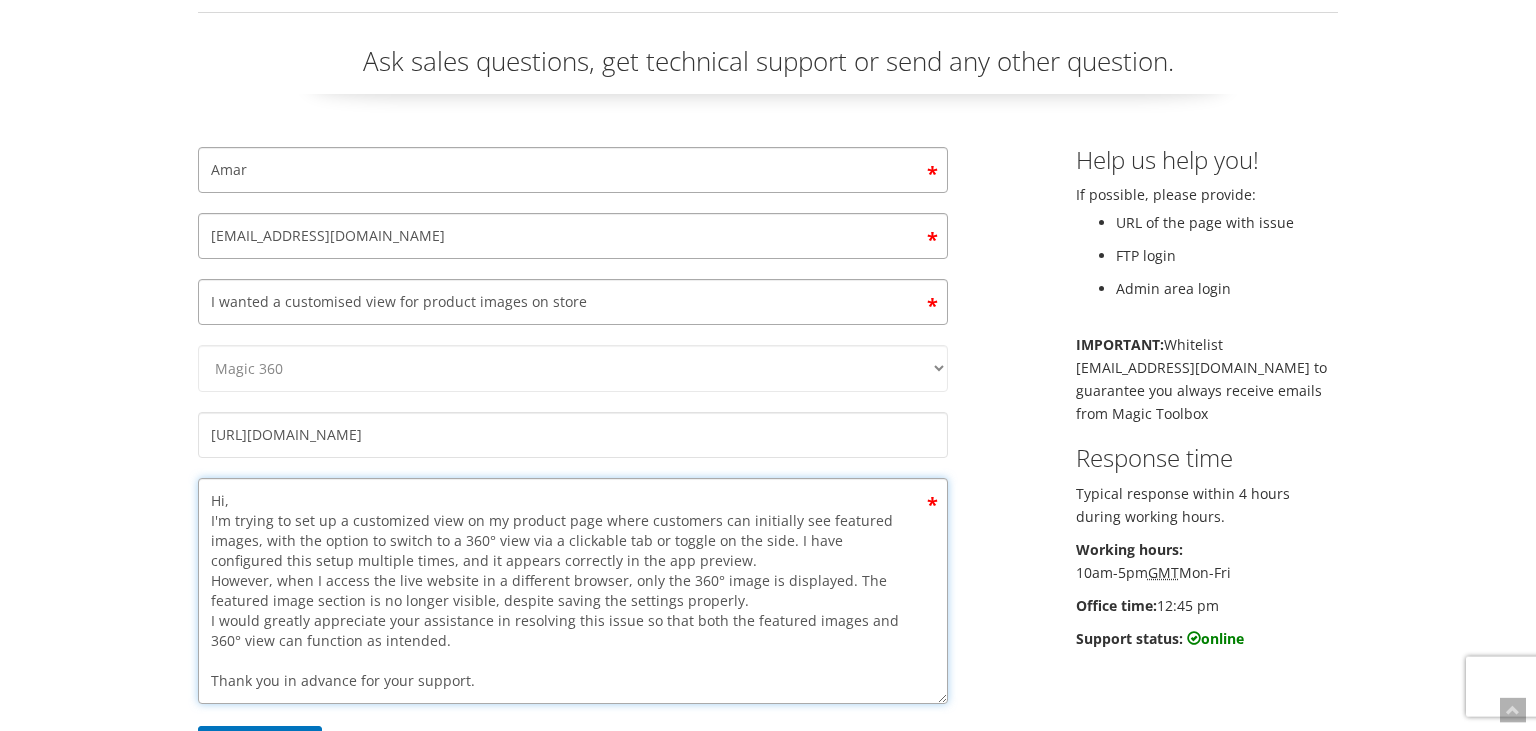click on "Hi,
I'm trying to set up a customized view on my product page where customers can initially see featured images, with the option to switch to a 360° view via a clickable tab or toggle on the side. I have configured this setup multiple times, and it appears correctly in the app preview.
However, when I access the live website in a different browser, only the 360° image is displayed. The featured image section is no longer visible, despite saving the settings properly.
I would greatly appreciate your assistance in resolving this issue so that both the featured images and 360° view can function as intended.
Thank you in advance for your support." at bounding box center [573, 591] 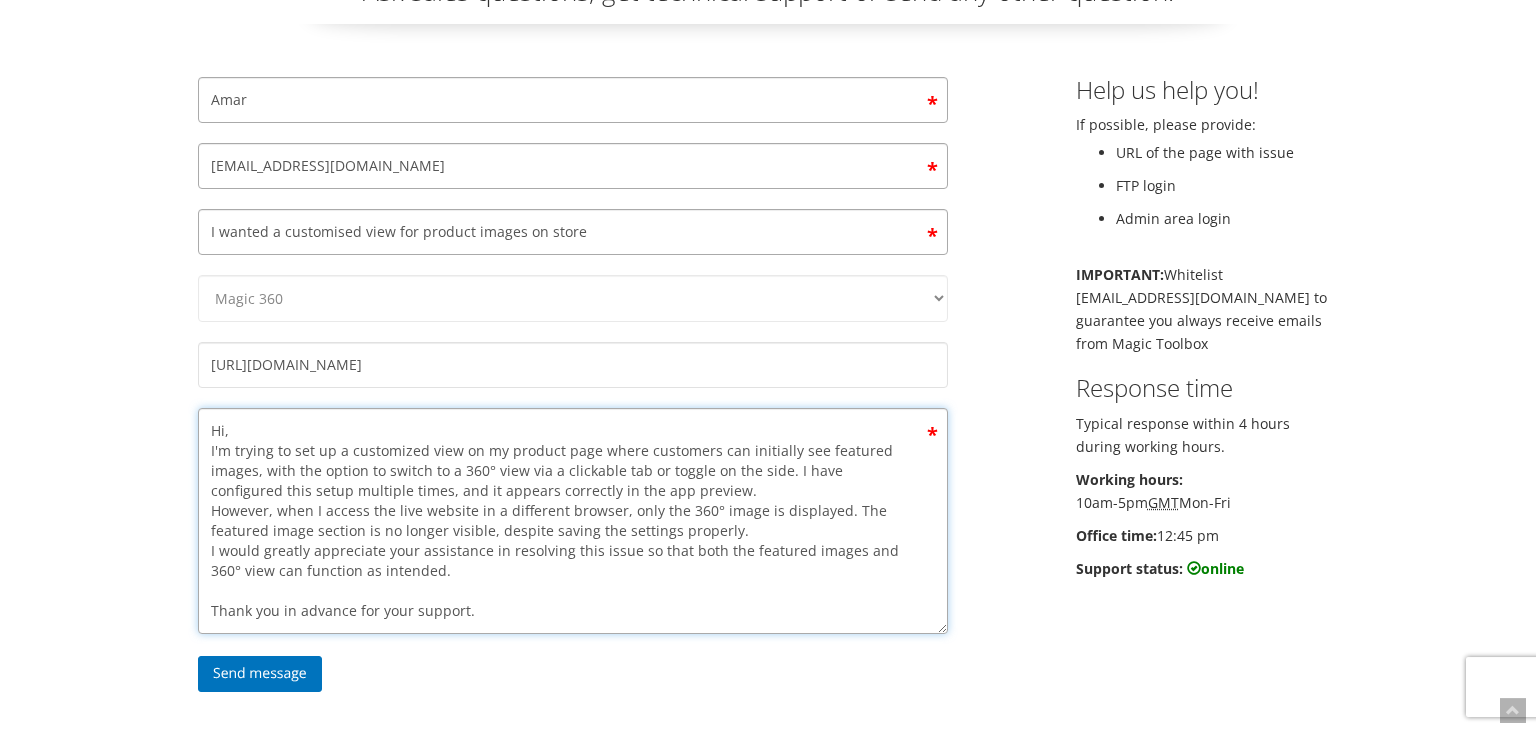 scroll, scrollTop: 215, scrollLeft: 0, axis: vertical 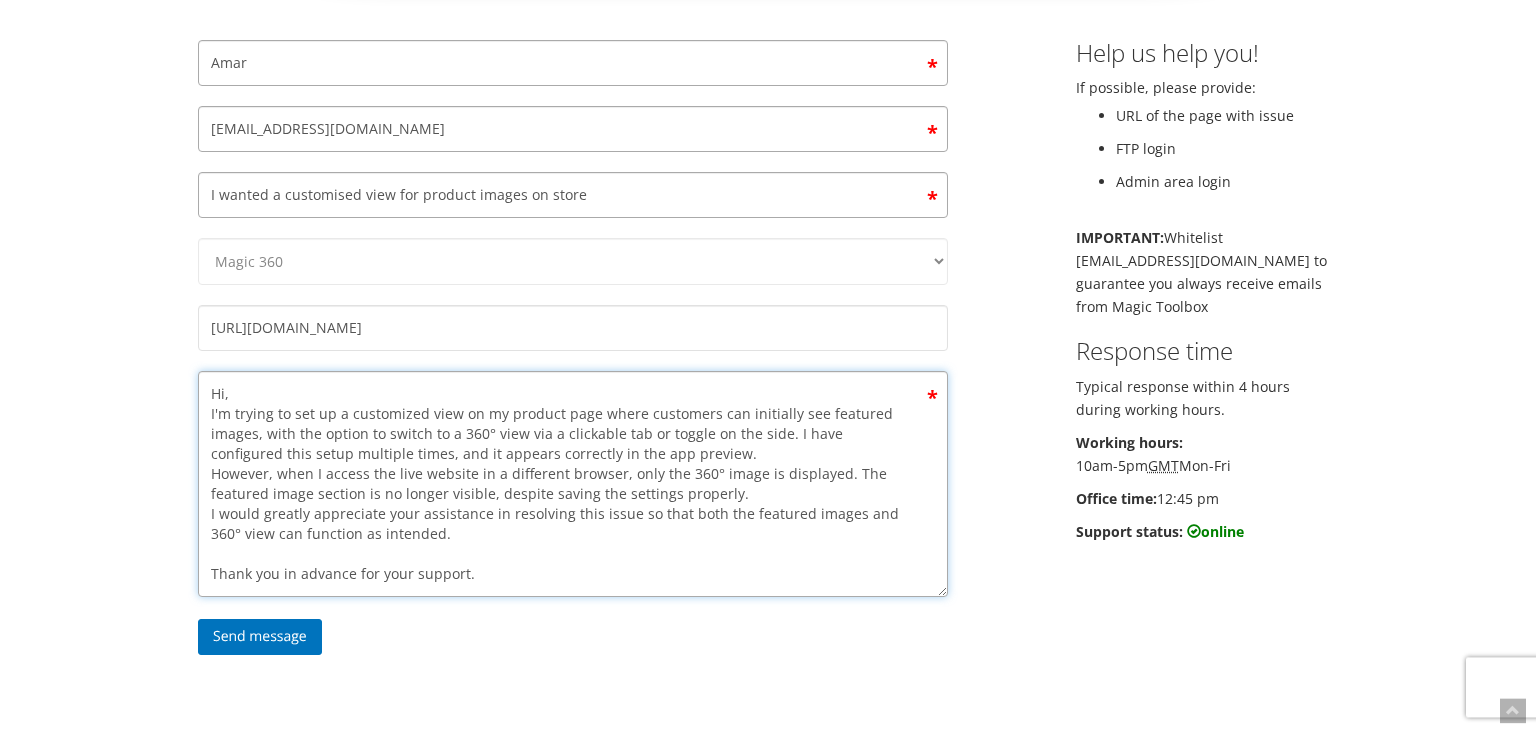 type on "Hi,
I'm trying to set up a customized view on my product page where customers can initially see featured images, with the option to switch to a 360° view via a clickable tab or toggle on the side. I have configured this setup multiple times, and it appears correctly in the app preview.
However, when I access the live website in a different browser, only the 360° image is displayed. The featured image section is no longer visible, despite saving the settings properly.
I would greatly appreciate your assistance in resolving this issue so that both the featured images and 360° view can function as intended.
Thank you in advance for your support." 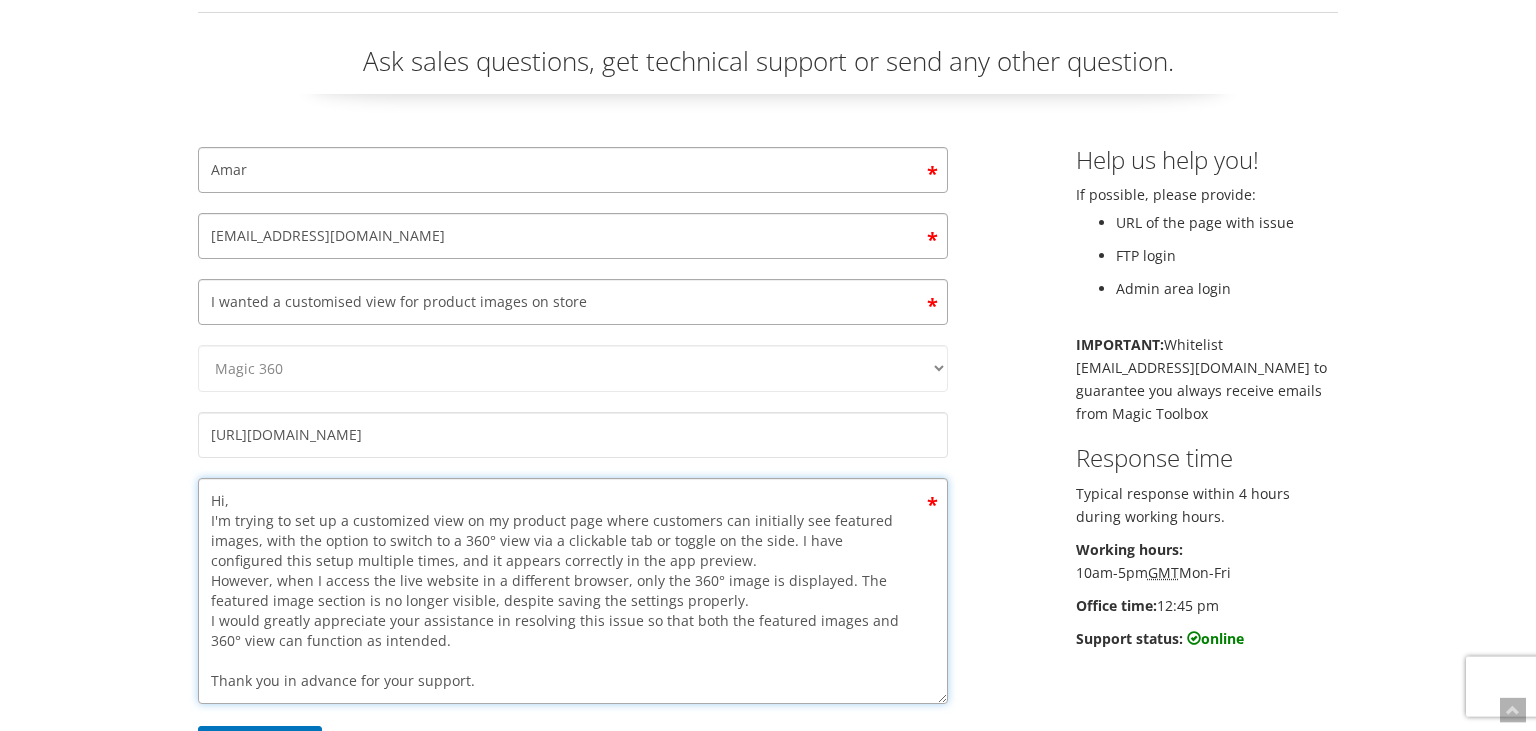 scroll, scrollTop: 215, scrollLeft: 0, axis: vertical 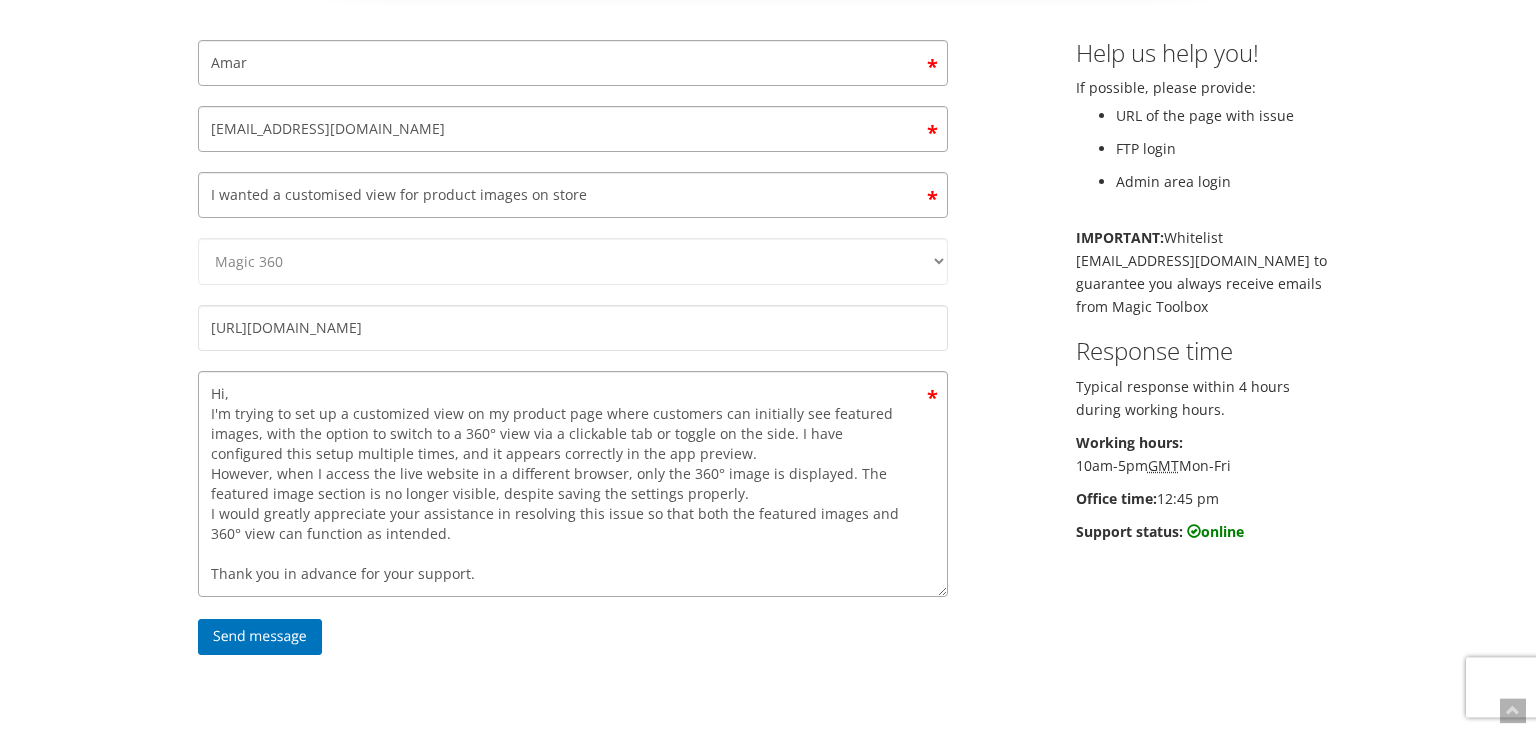 click on "Amar turakhiaoptics@gmail.com I wanted a customised view for product images on store —Please choose an option— Magic Zoom Magic Zoom Plus Magic Thumb Magic Slideshow Magic Scroll Magic 360 https://turakhiaoptics.com Hi,
I'm trying to set up a customized view on my product page where customers can initially see featured images, with the option to switch to a 360° view via a clickable tab or toggle on the side. I have configured this setup multiple times, and it appears correctly in the app preview.
However, when I access the live website in a different browser, only the 360° image is displayed. The featured image section is no longer visible, despite saving the settings properly.
I would greatly appreciate your assistance in resolving this issue so that both the featured images and 360° view can function as intended.
Thank you in advance for your support. Send message Δ Help us help you!  If possible, please provide: URL of the page with issue FTP login Admin area login   IMPORTANT: GMT" at bounding box center (768, 360) 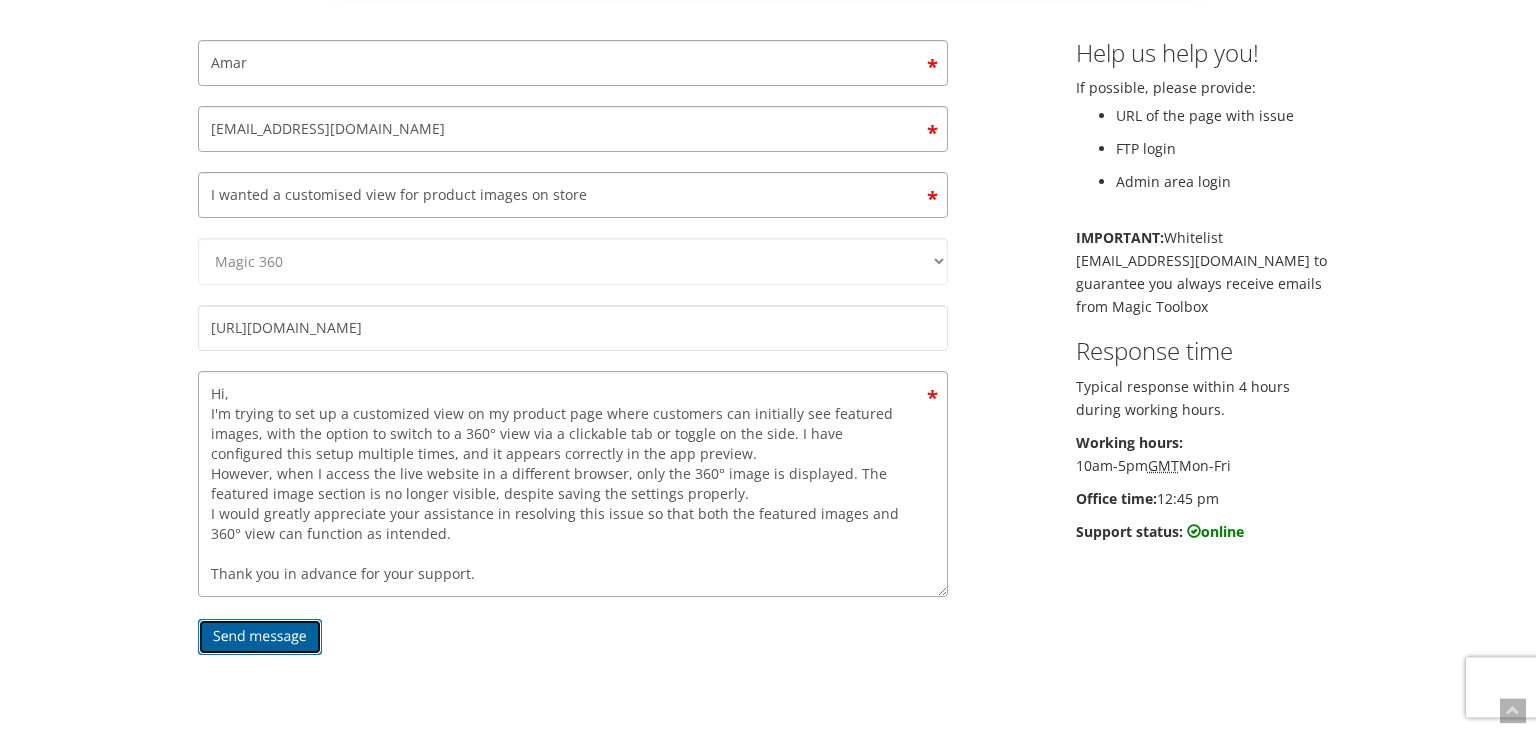 click on "Send message" at bounding box center (260, 637) 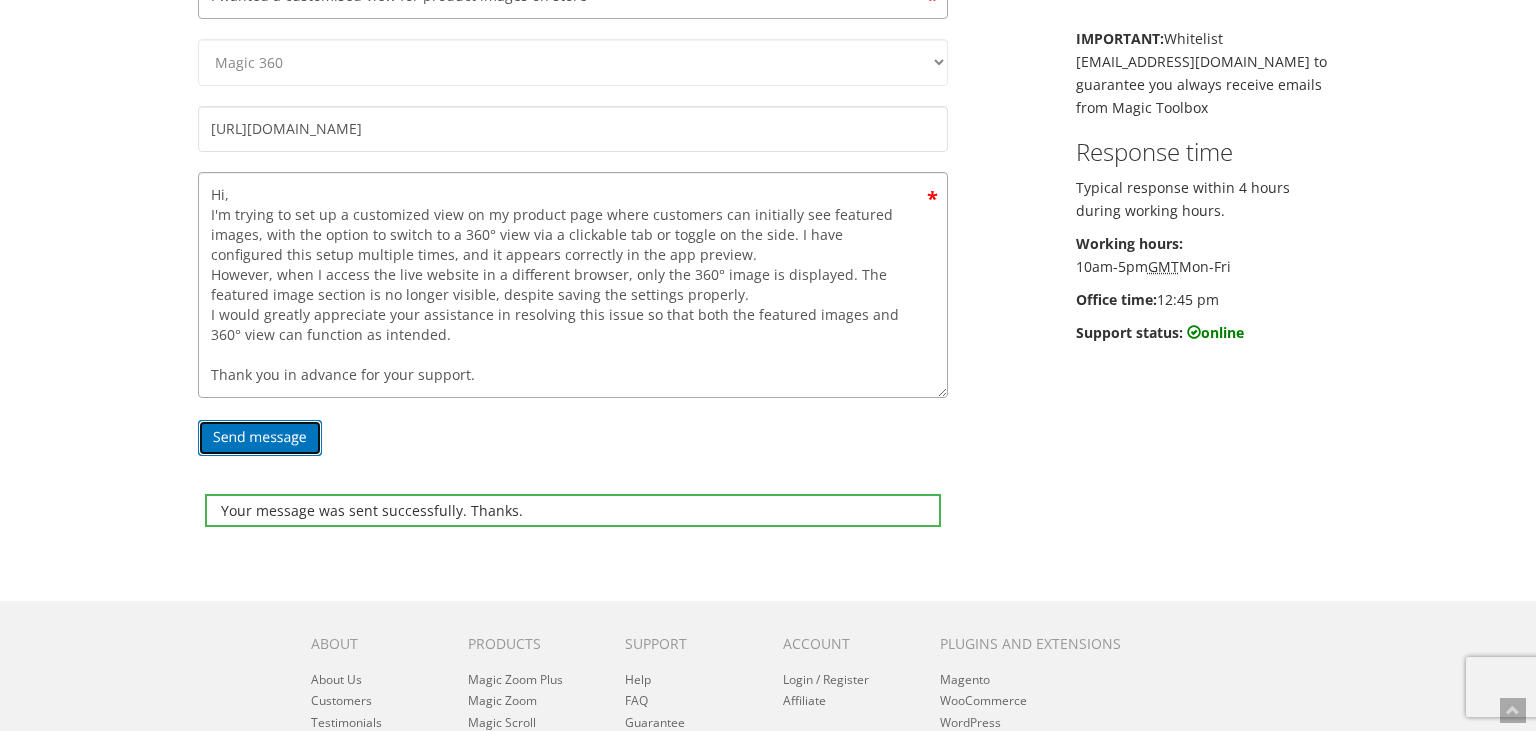 scroll, scrollTop: 0, scrollLeft: 0, axis: both 